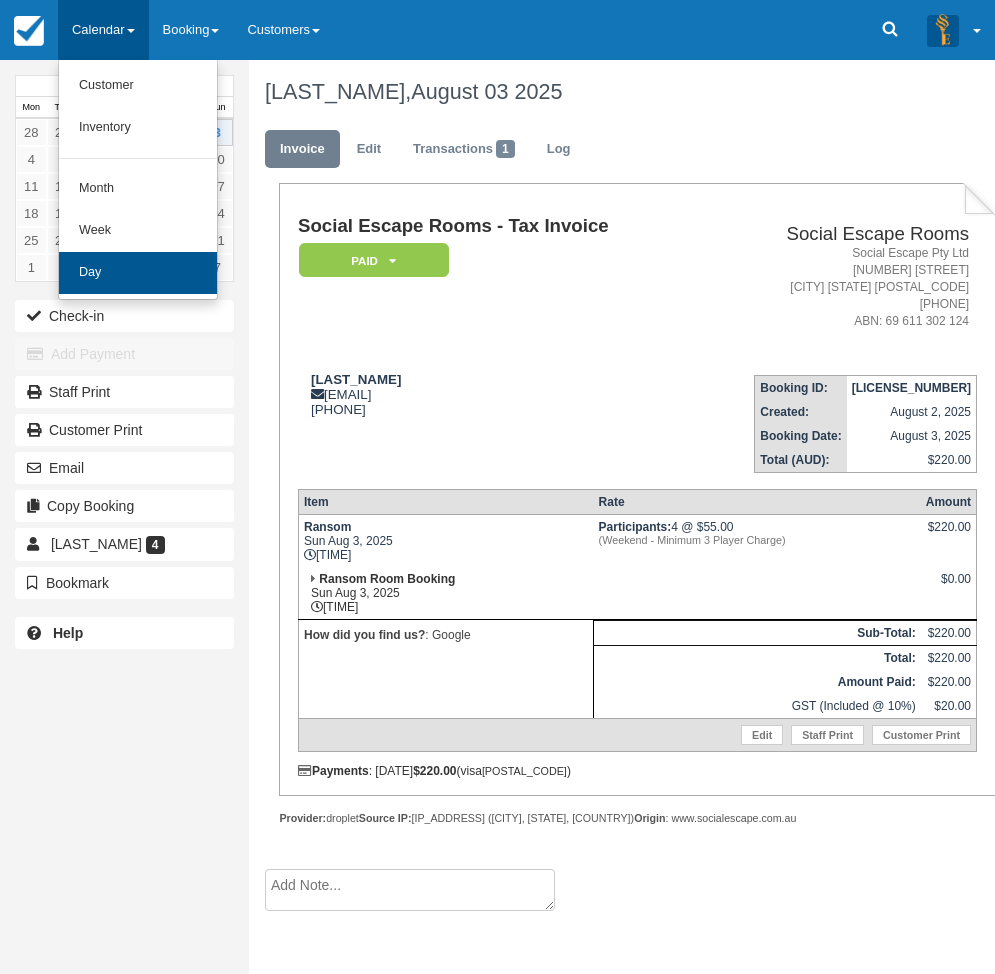 scroll, scrollTop: 0, scrollLeft: 0, axis: both 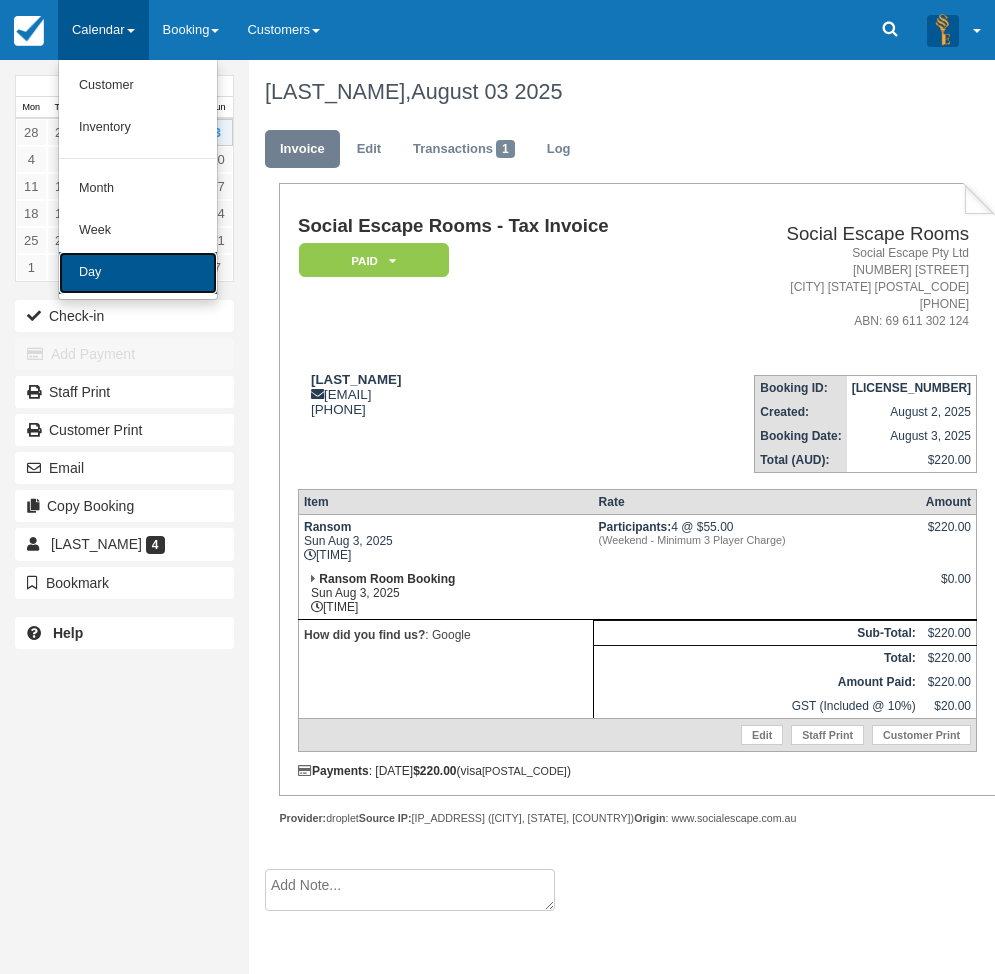 click on "Day" at bounding box center [138, 273] 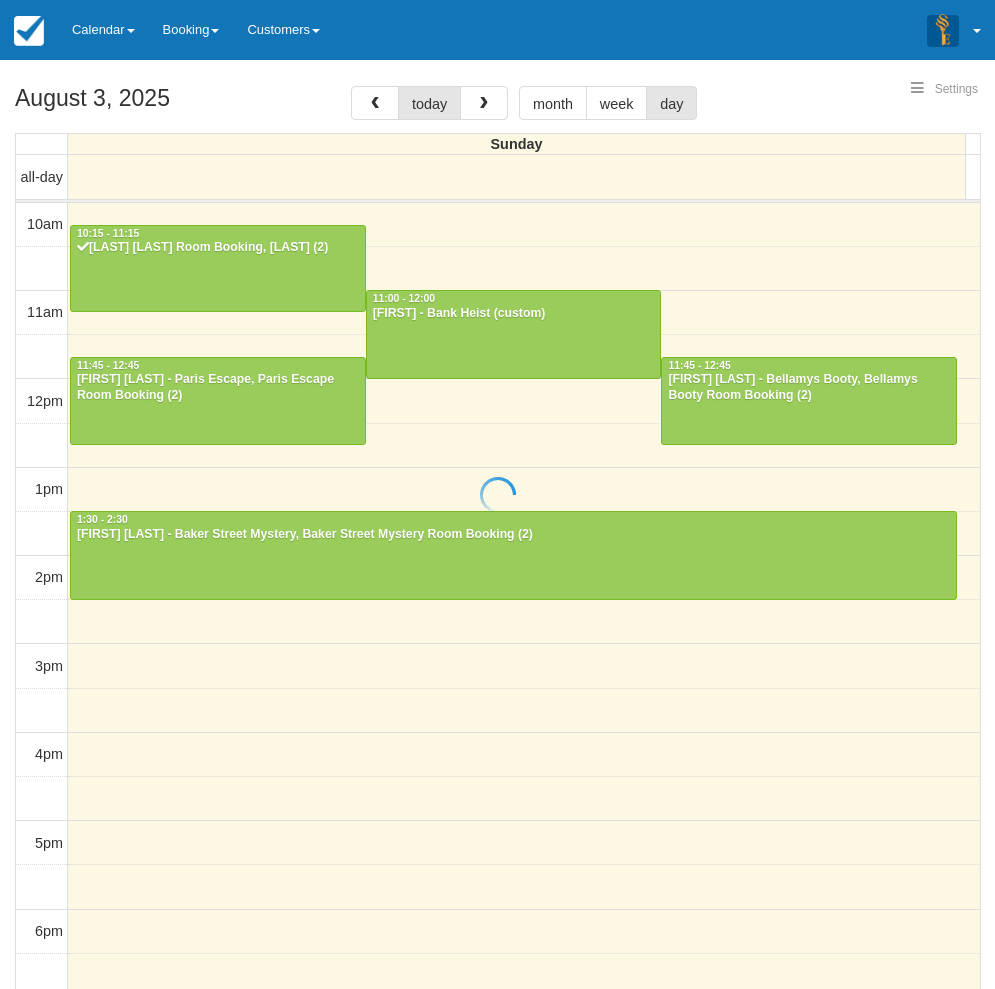 select 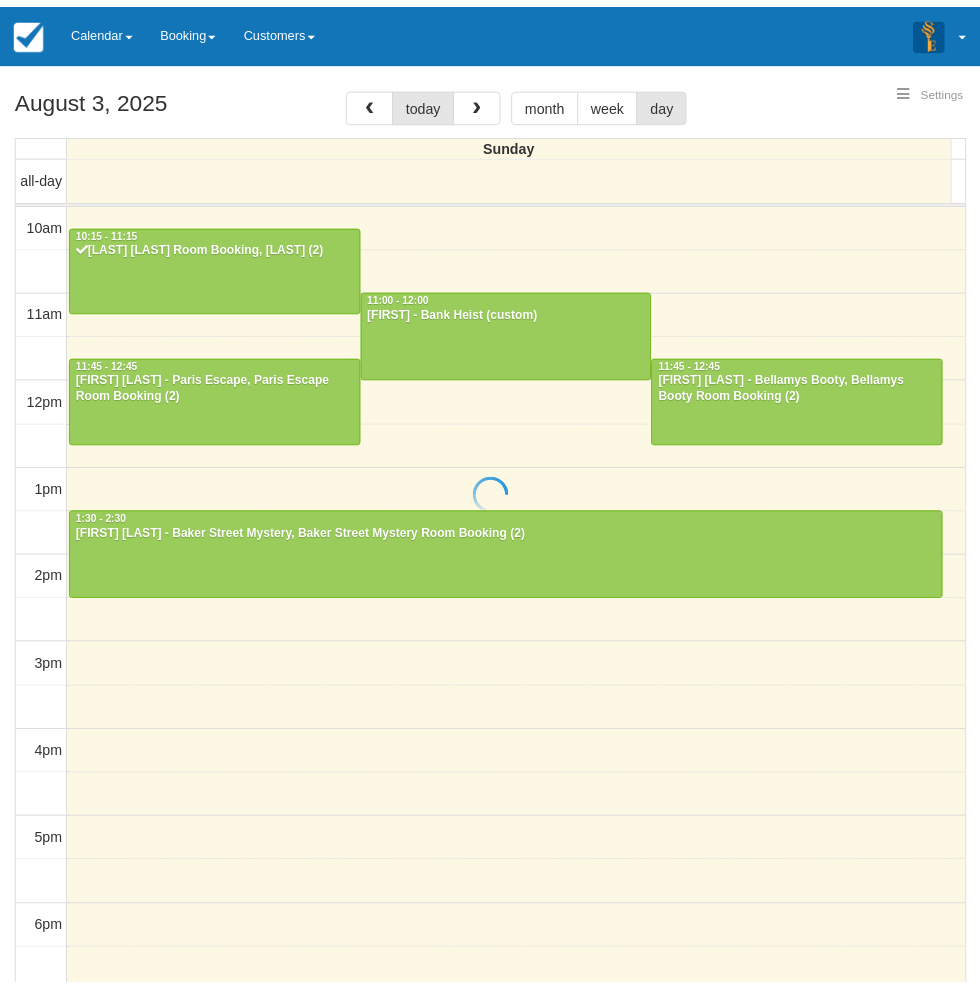 scroll, scrollTop: 0, scrollLeft: 0, axis: both 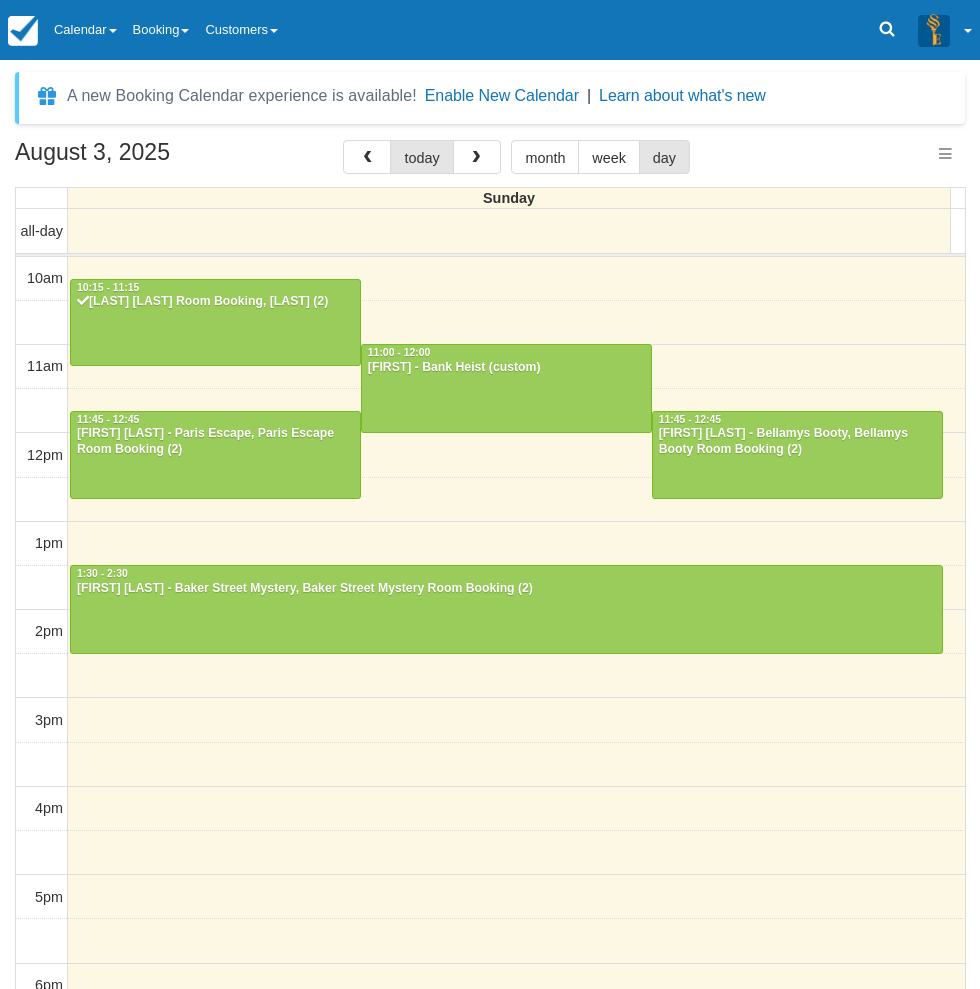 select 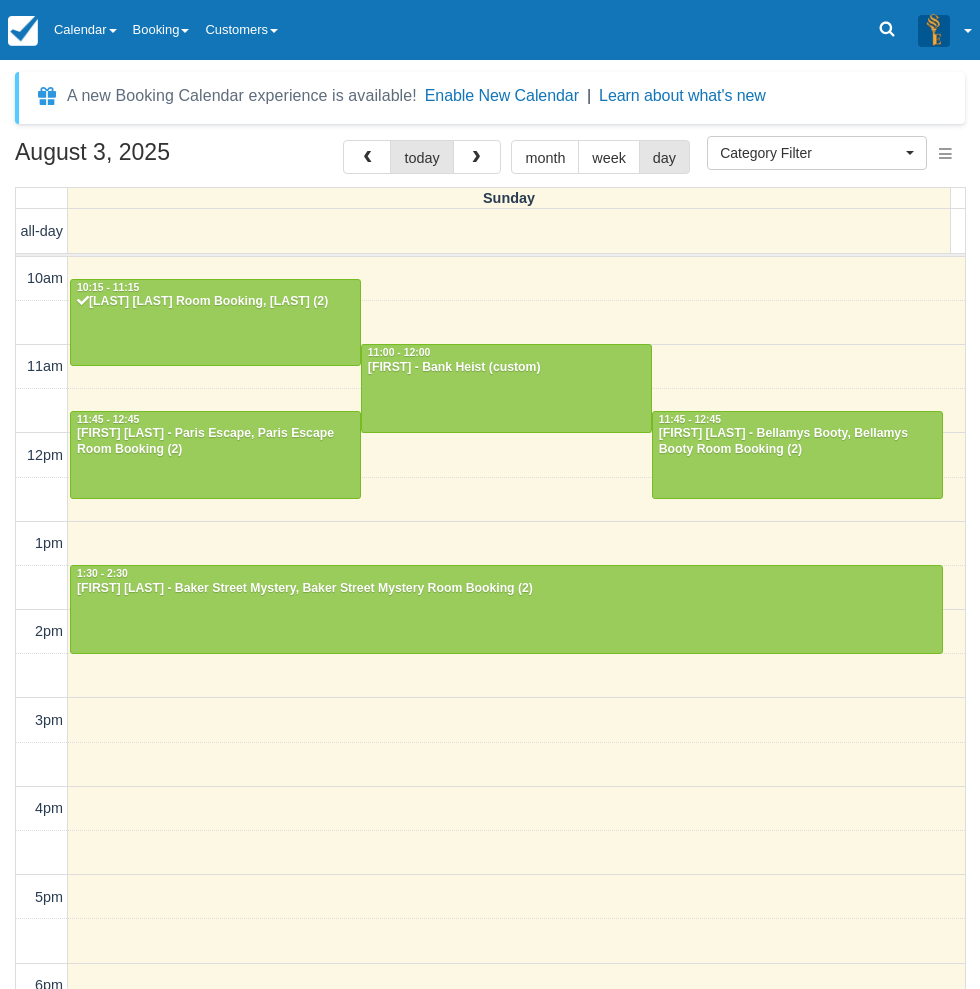 click on "August 3, 2025 today month week day Sunday all-day 10am 11am 12pm 1pm 2pm 3pm 4pm 5pm 6pm 7pm 8pm 9pm 10pm 10:15 - 11:15  Murray Neaves - Ransom Room Booking, Ransom (2) 11:00 - 12:00 Sam - Bank Heist (custom) 11:45 - 12:45 Daniel Kearns - Paris Escape, Paris Escape Room Booking (2) 11:45 - 12:45 Gabby Russell - Bellamys Booty, Bellamys Booty Room Booking (2) 1:30 - 2:30 Anita Panikkar - Baker Street Mystery, Baker Street Mystery Room Booking (2)" at bounding box center [490, 594] 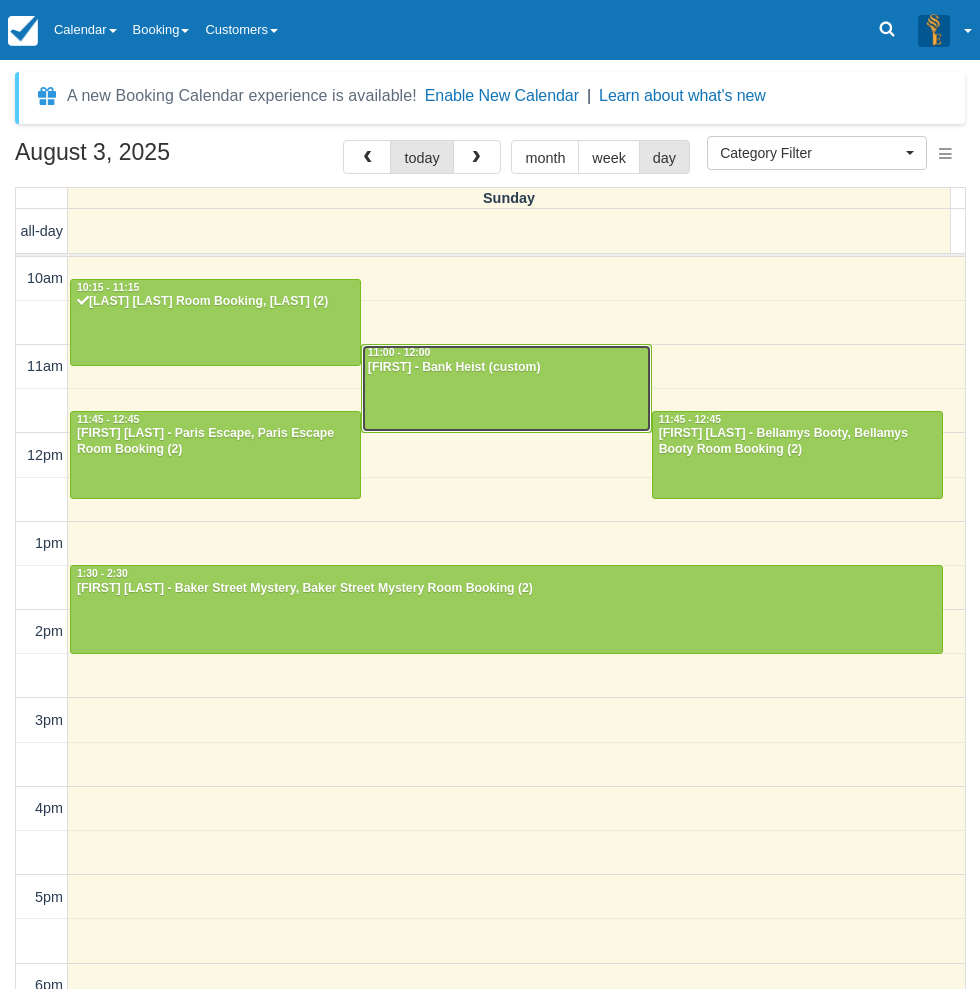 click at bounding box center [506, 388] 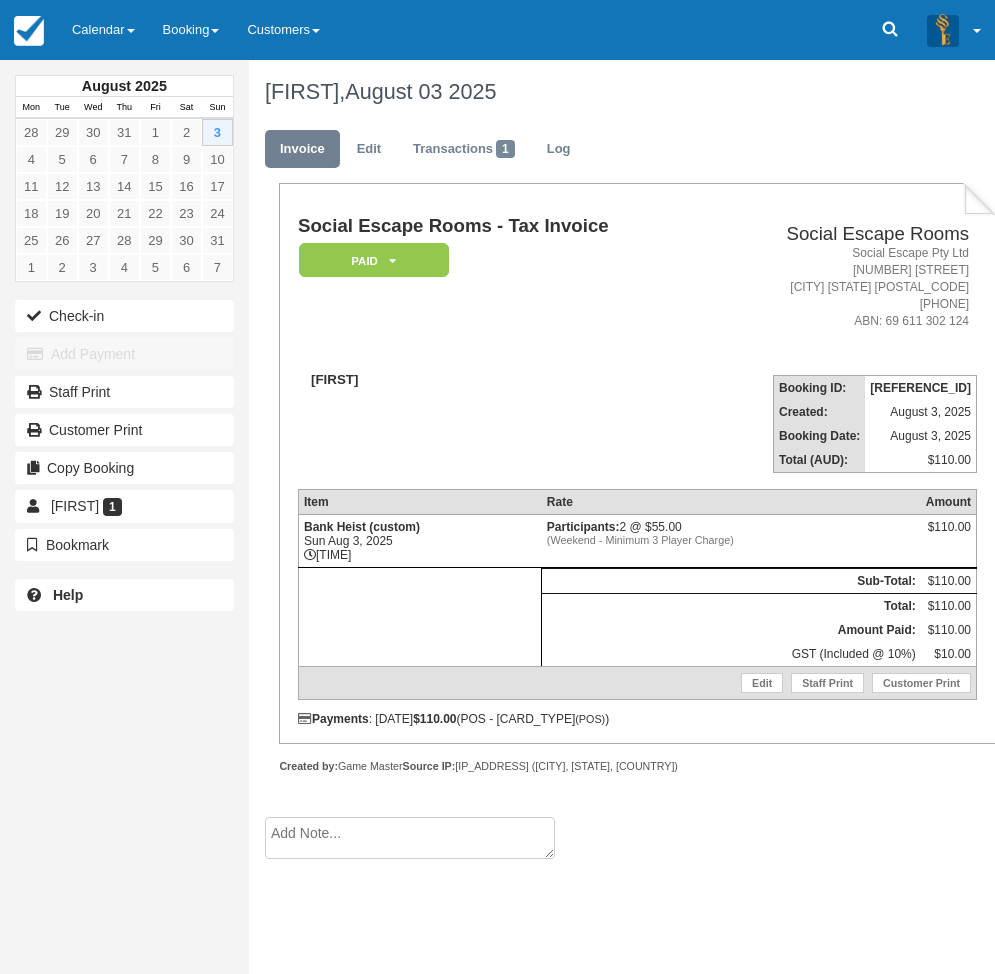 scroll, scrollTop: 0, scrollLeft: 0, axis: both 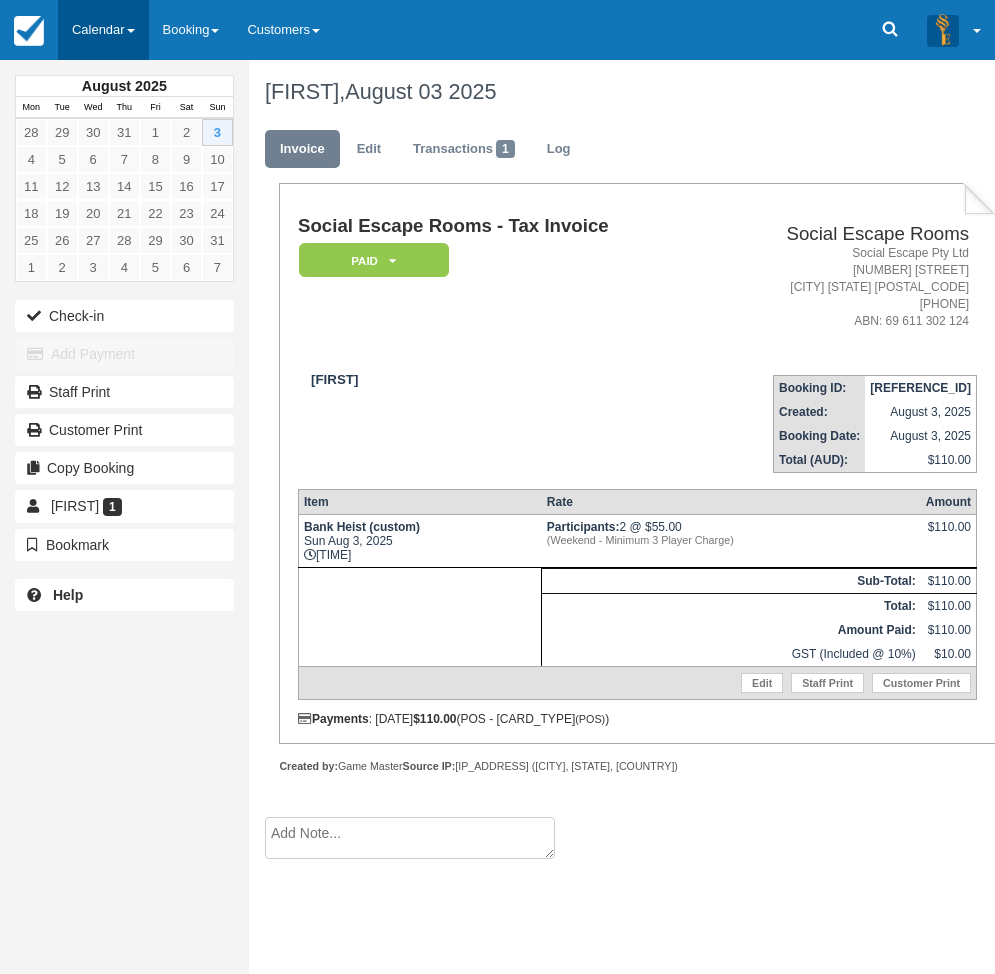 click on "Calendar" at bounding box center [103, 30] 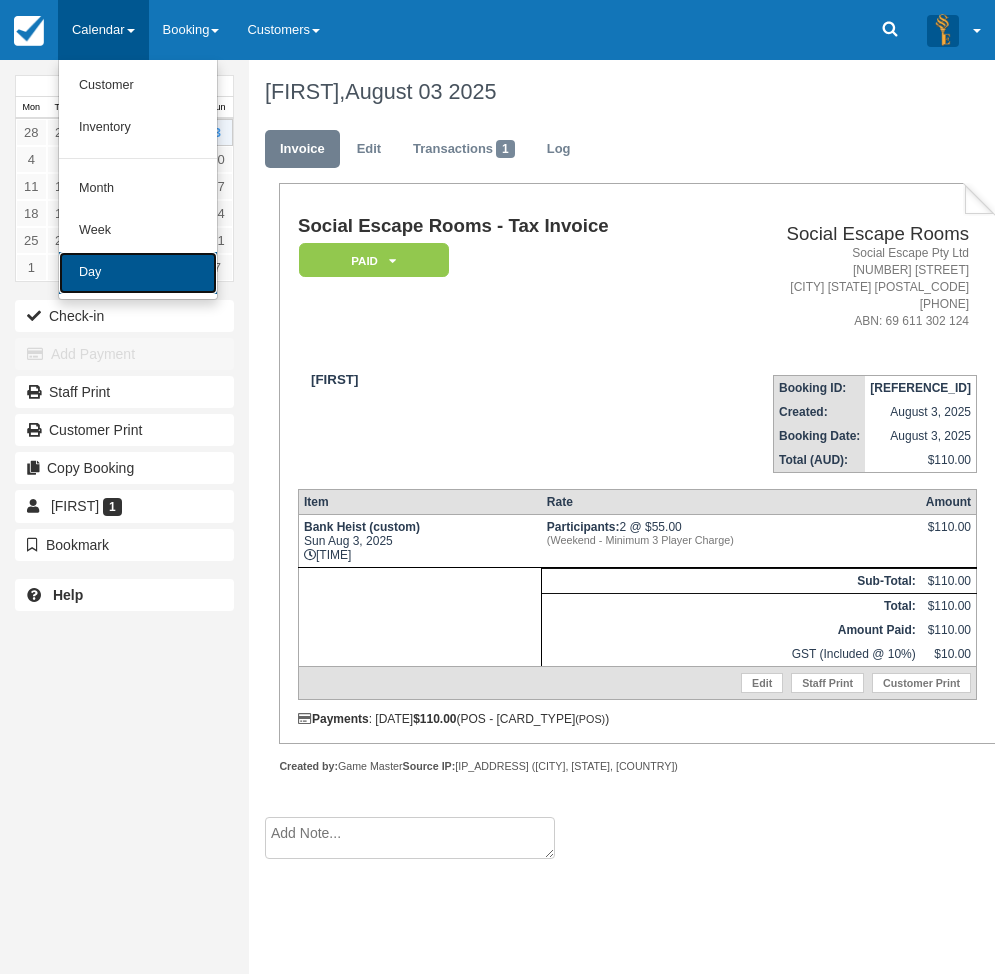 click on "Day" at bounding box center [138, 273] 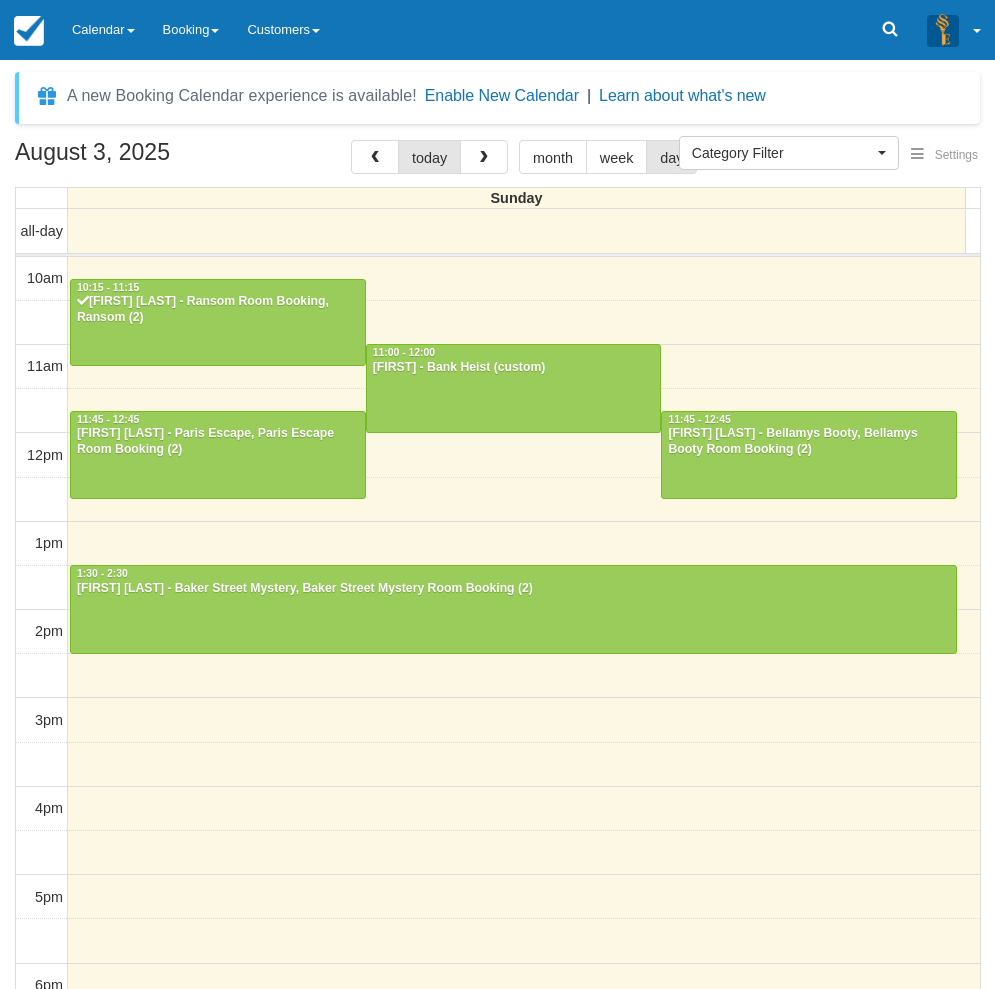 select 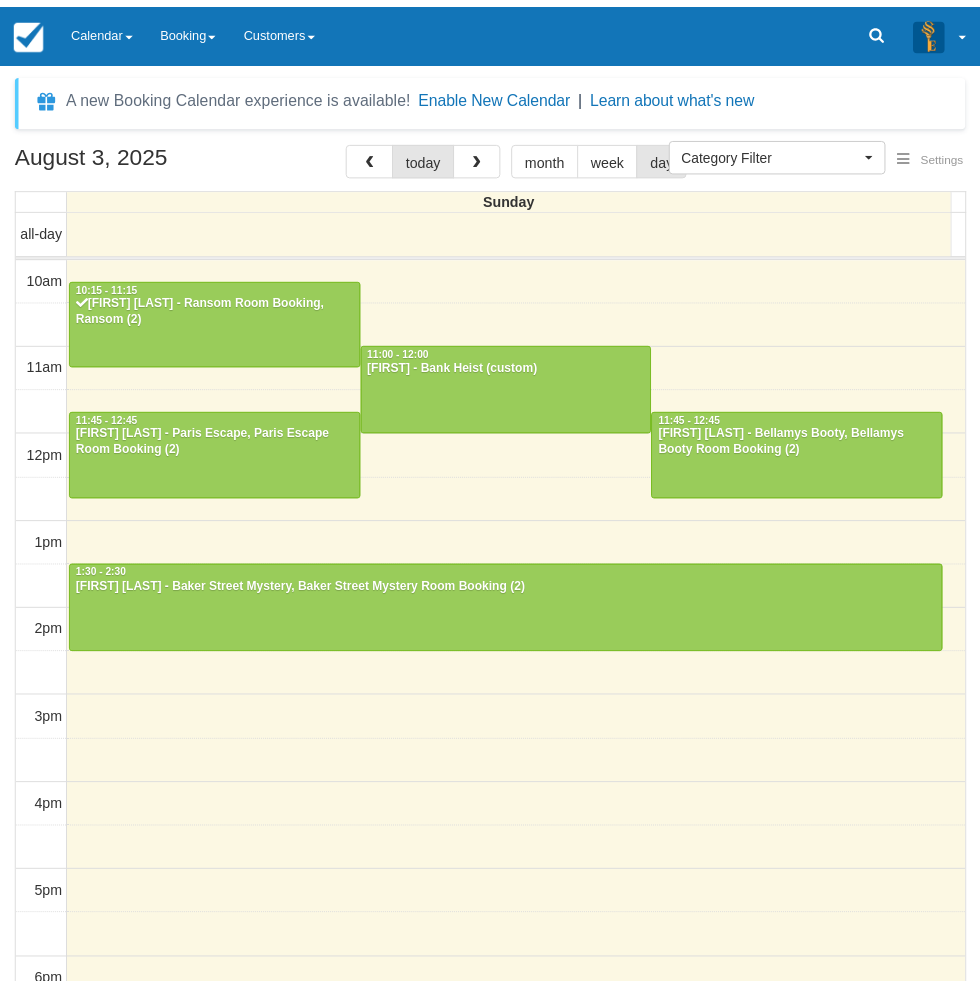 scroll, scrollTop: 0, scrollLeft: 0, axis: both 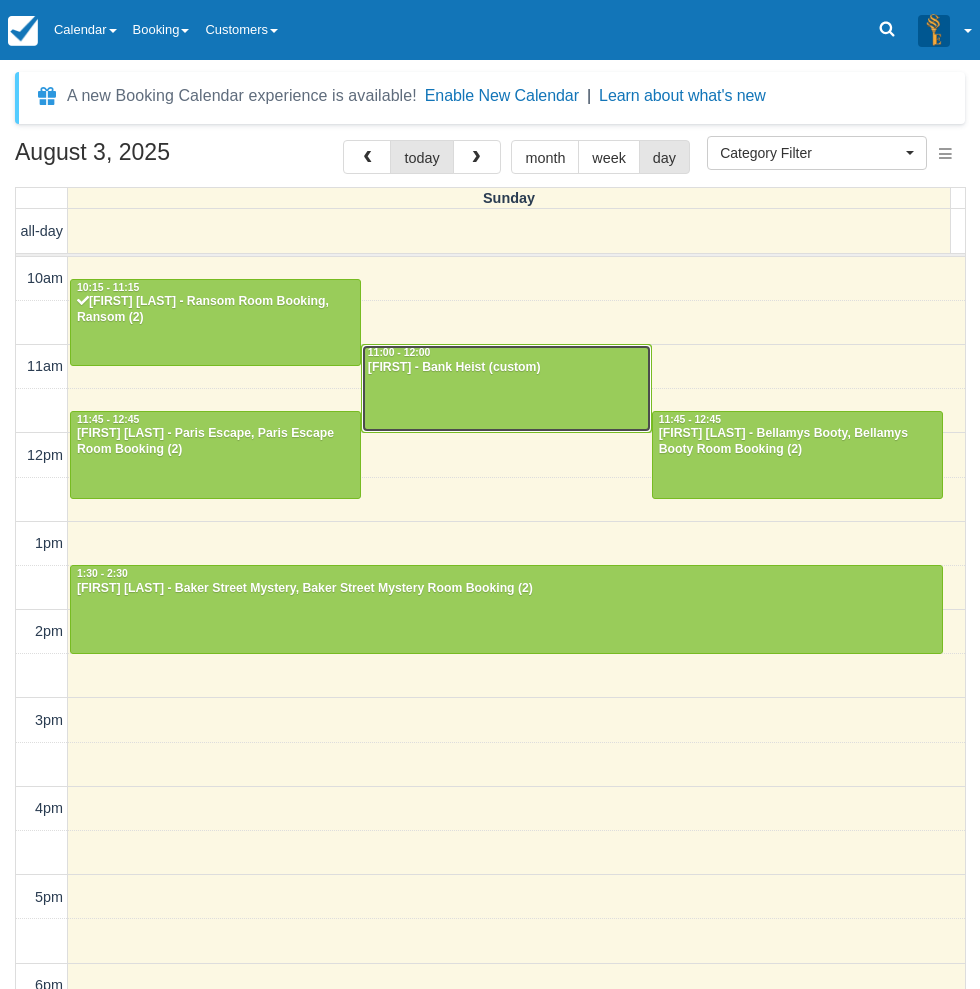 click on "[FIRST] - Bank Heist (custom)" at bounding box center (506, 368) 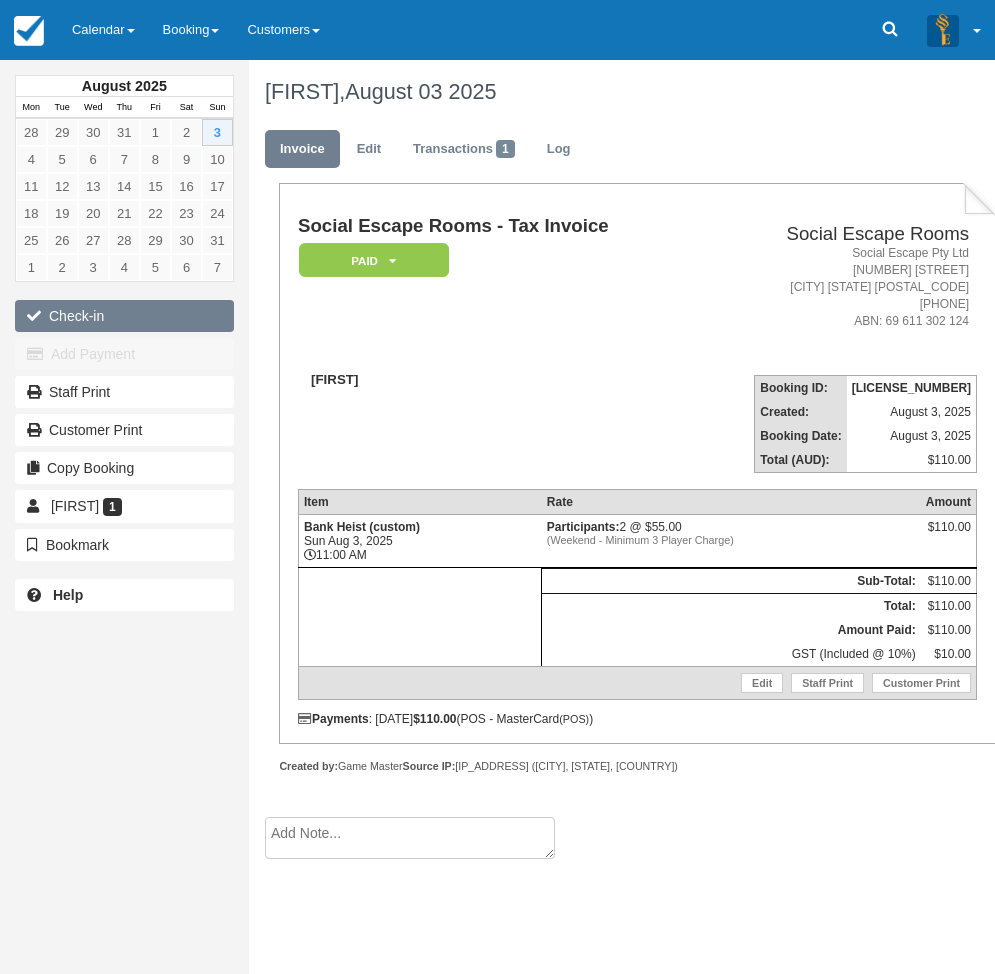 scroll, scrollTop: 0, scrollLeft: 0, axis: both 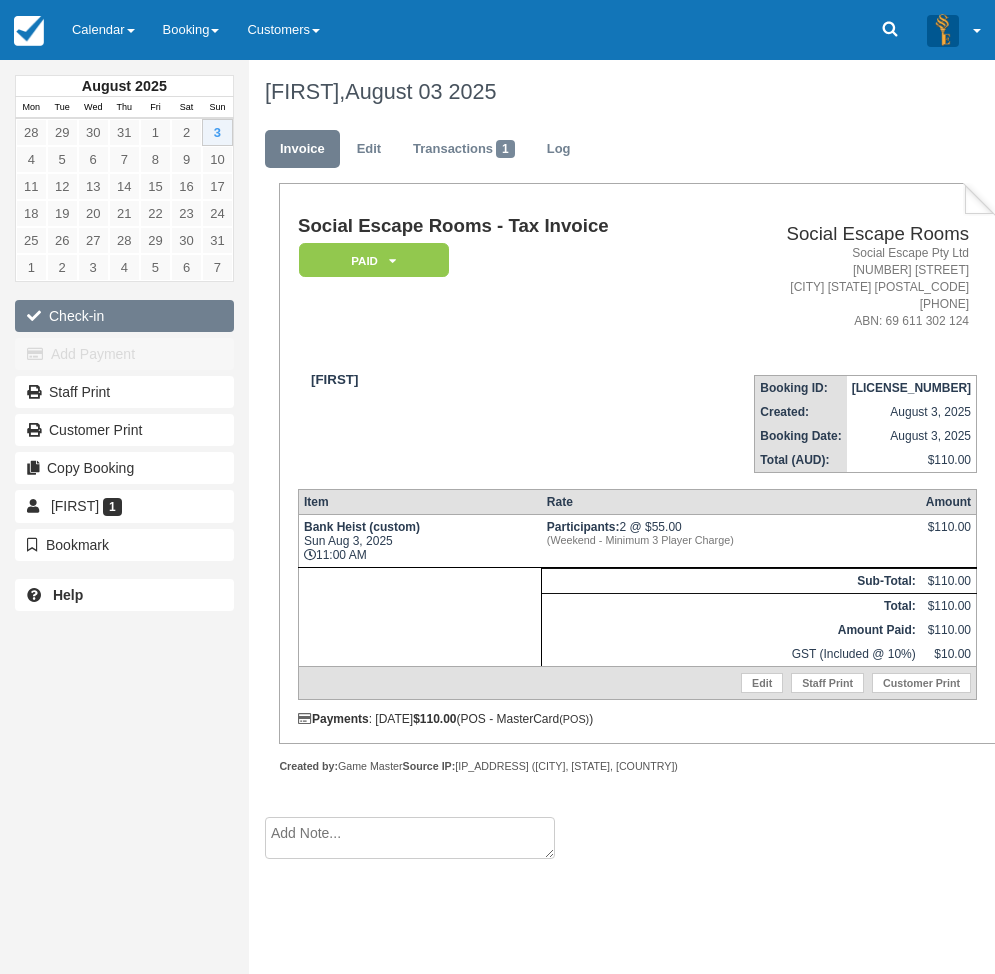 click on "Check-in" at bounding box center [124, 316] 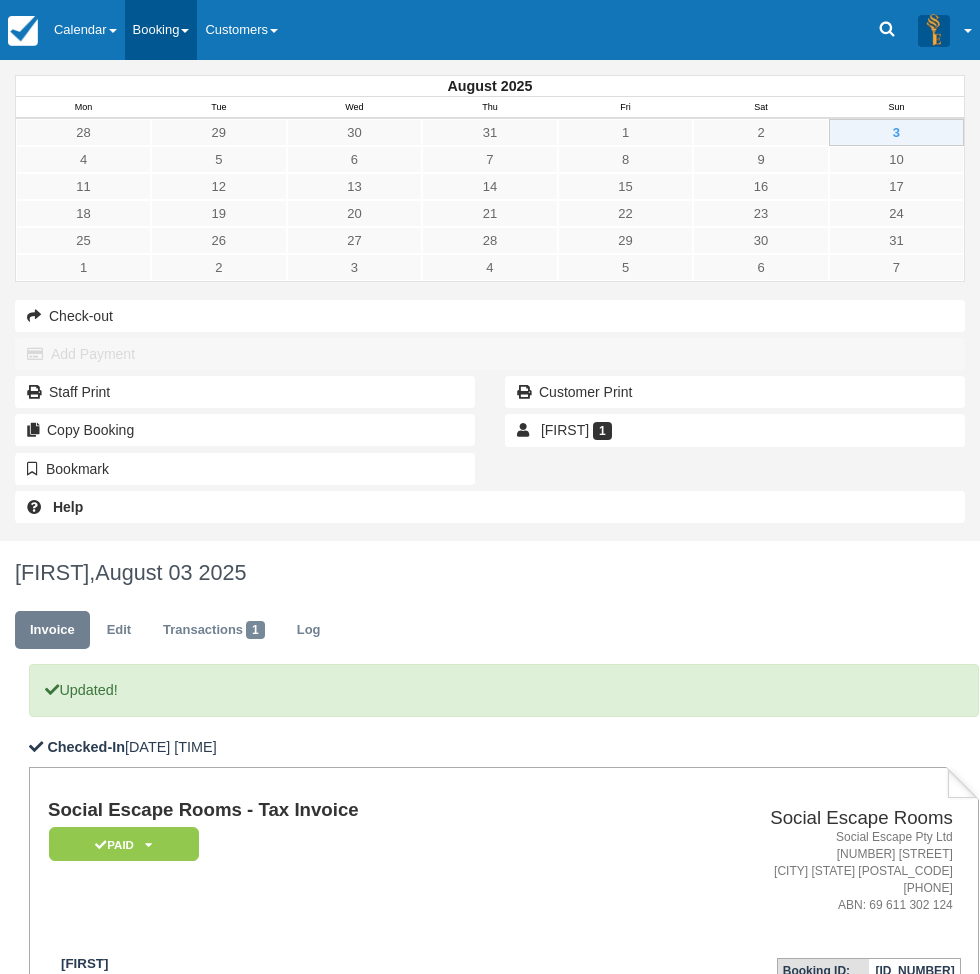 scroll, scrollTop: 0, scrollLeft: 0, axis: both 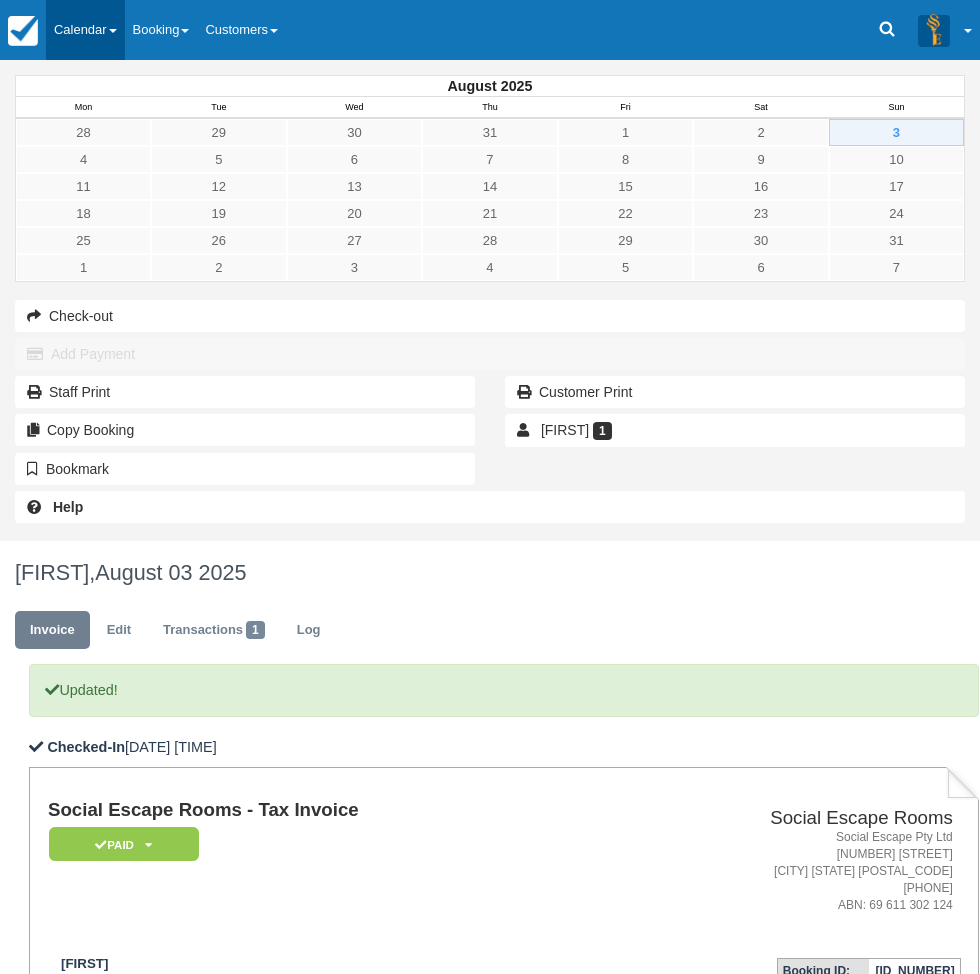 click on "Calendar" at bounding box center (85, 30) 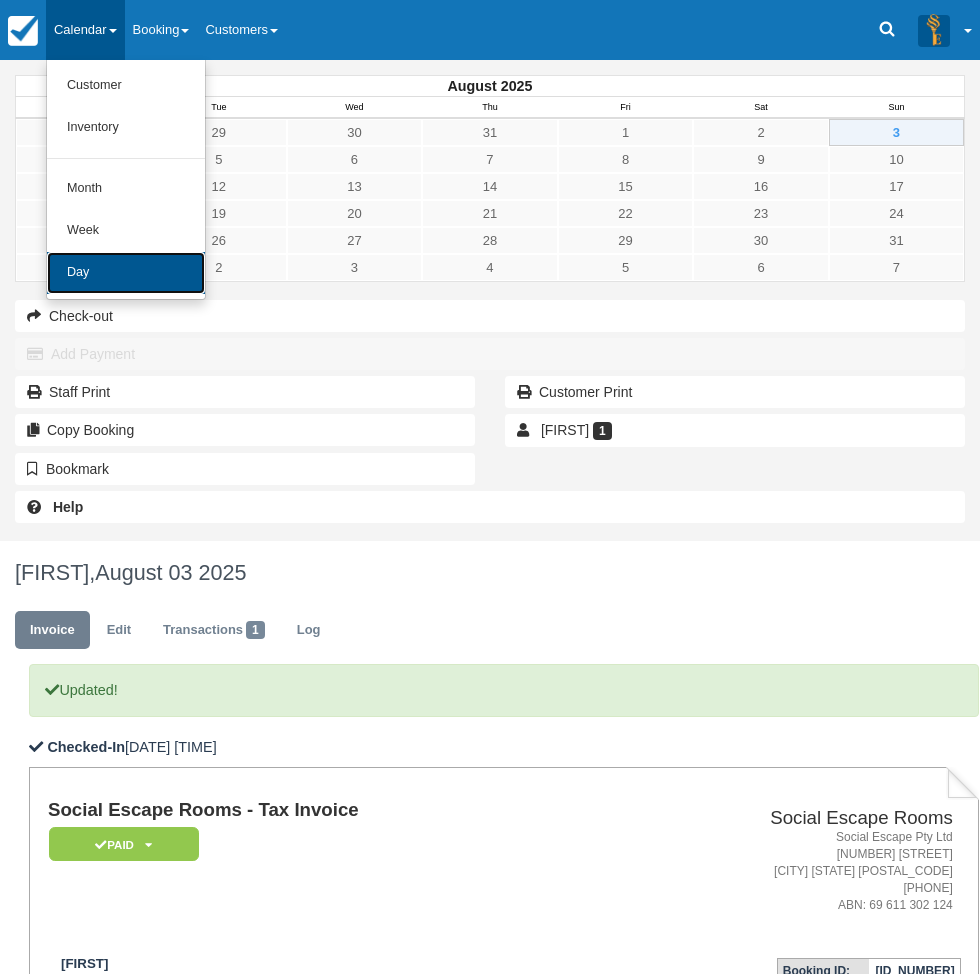 click on "Day" at bounding box center [126, 273] 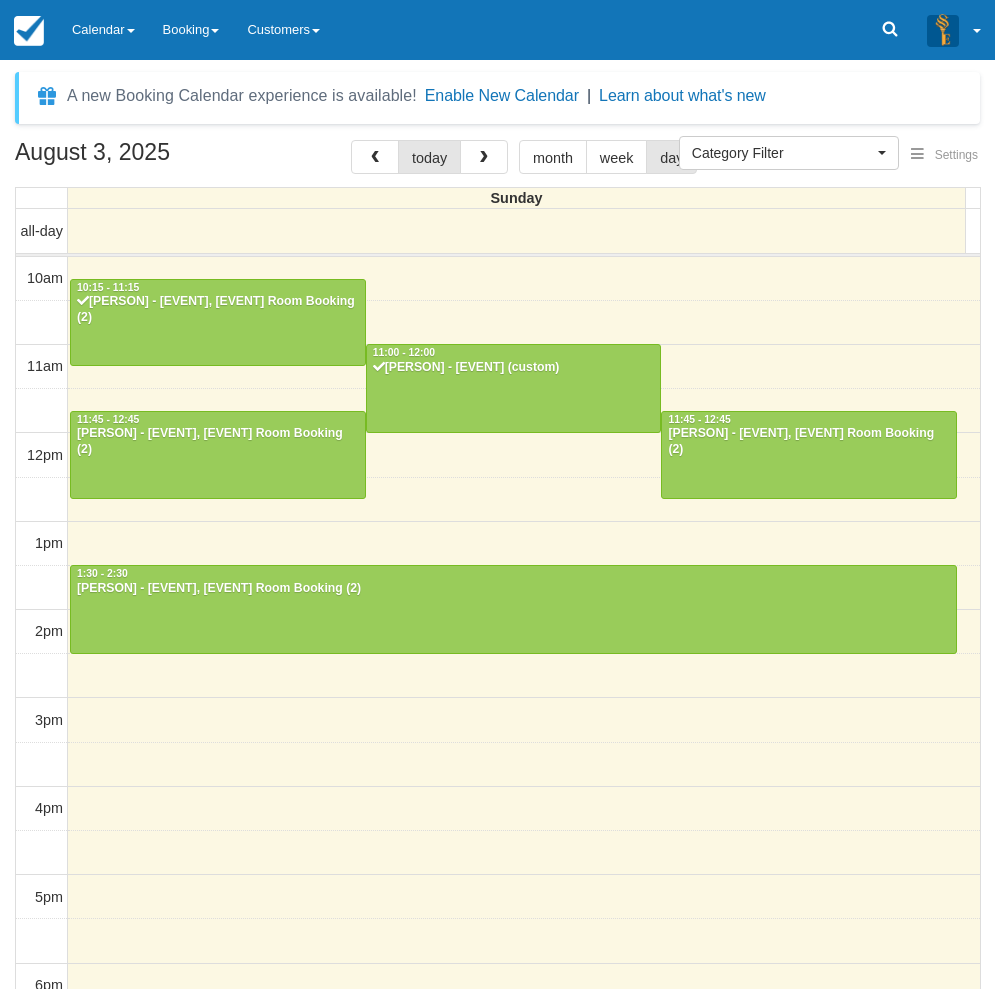 select 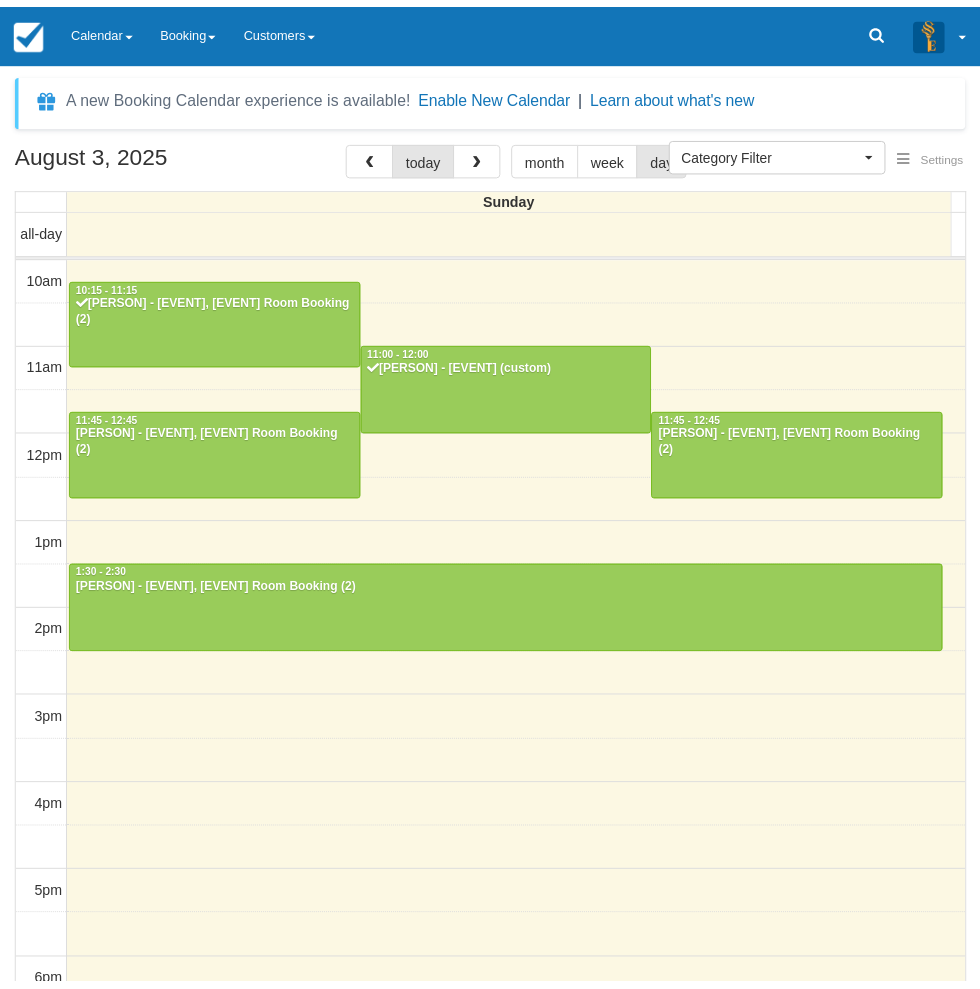 scroll, scrollTop: 0, scrollLeft: 0, axis: both 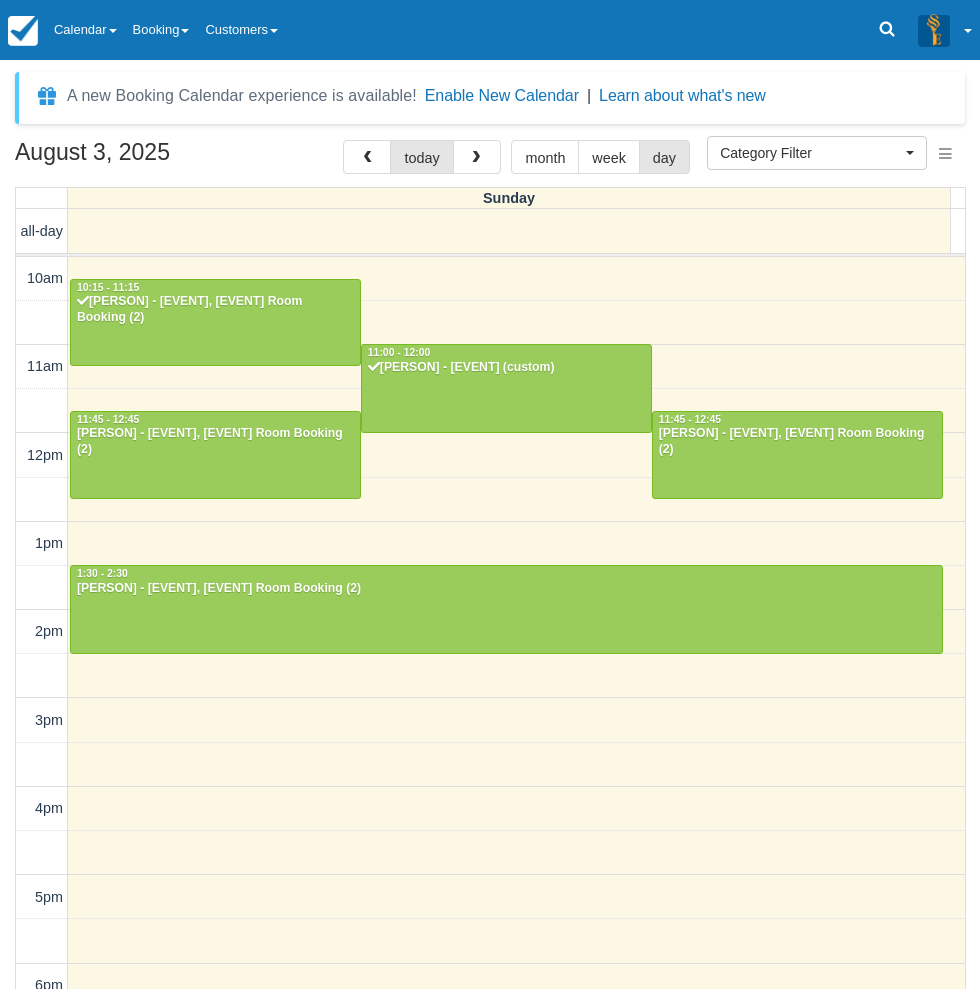 click on "[MONTH] [DAY], [YEAR] today month week day [DAY] all-day 10am 11am 12pm 1pm 2pm 3pm 4pm 5pm 6pm 7pm 8pm 9pm 10pm 10:15 - 11:15  [PERSON] - [EVENT], [LOCATION] Booking (2) 11:00 - 12:00  [PERSON] - [EVENT] (custom) 11:45 - 12:45 [PERSON] - [EVENT], [EVENT] Room Booking (2) 11:45 - 12:45 [PERSON] - [EVENT], [EVENT] Room Booking (2) 1:30 - 2:30 [PERSON] - [EVENT], [EVENT] Room Booking (2)" at bounding box center [490, 594] 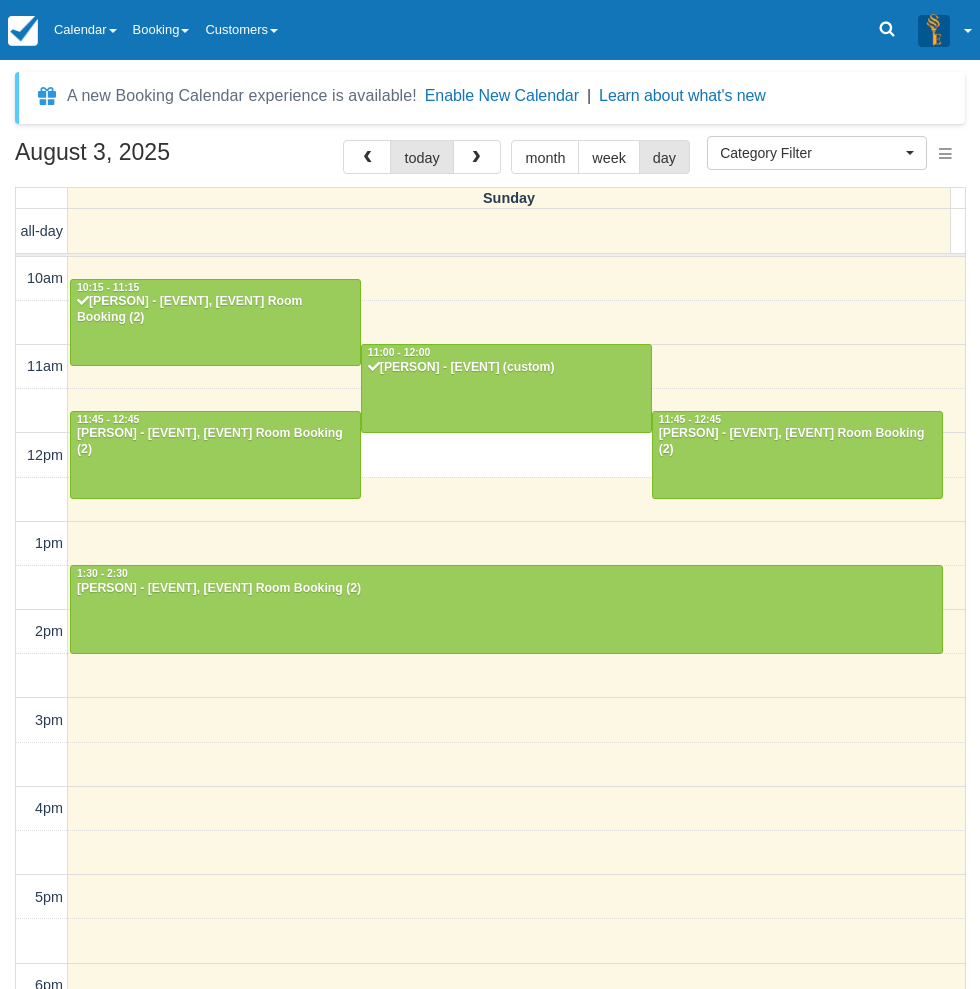 click on "10am 11am 12pm 1pm 2pm 3pm 4pm 5pm 6pm 7pm 8pm 9pm 10pm 12:00 - 12:30 10:15 - 11:15  [PERSON] - [EVENT], [LOCATION] Booking (2) 11:00 - 12:00  [PERSON] - [EVENT] (custom) 11:45 - 12:45 [PERSON] - [EVENT], [EVENT] Room Booking (2) 11:45 - 12:45 [PERSON] - [EVENT], [EVENT] Room Booking (2) 1:30 - 2:30 [PERSON] - [EVENT], [EVENT] Room Booking (2)" at bounding box center [490, 809] 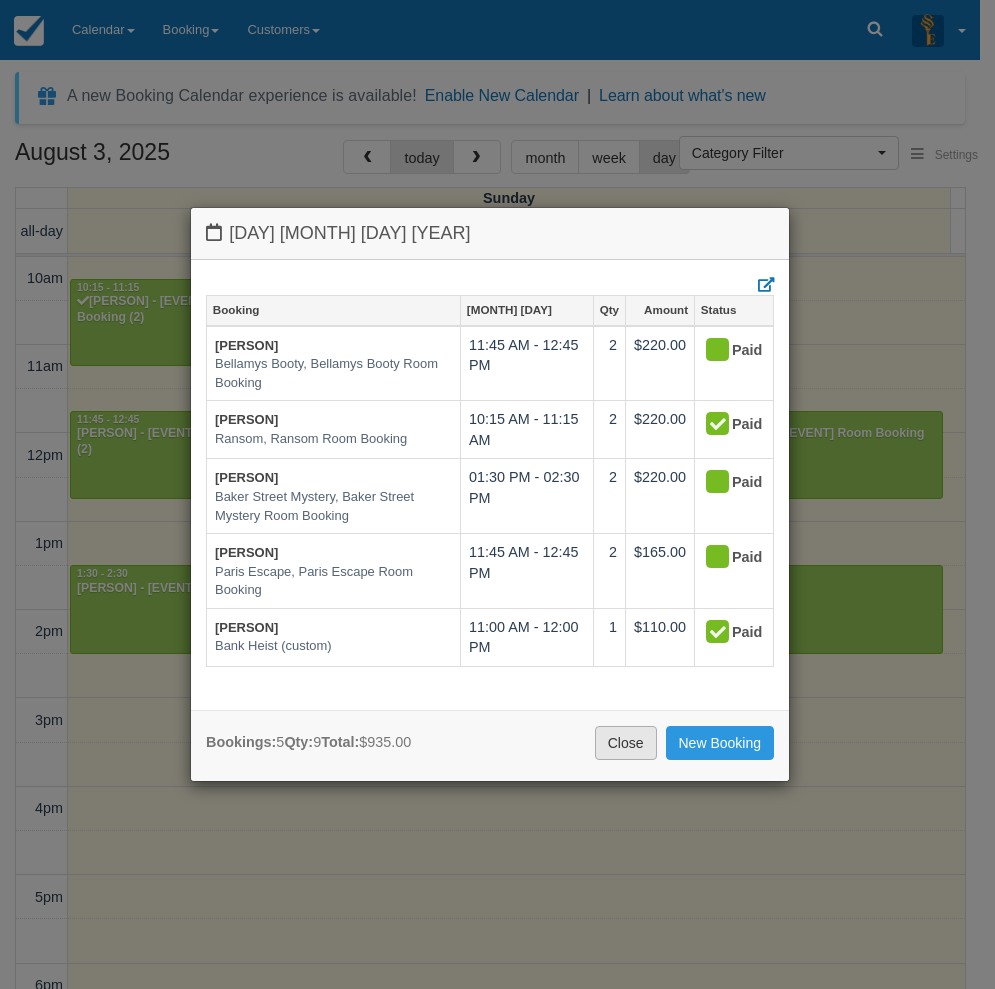 click on "Close" at bounding box center (626, 743) 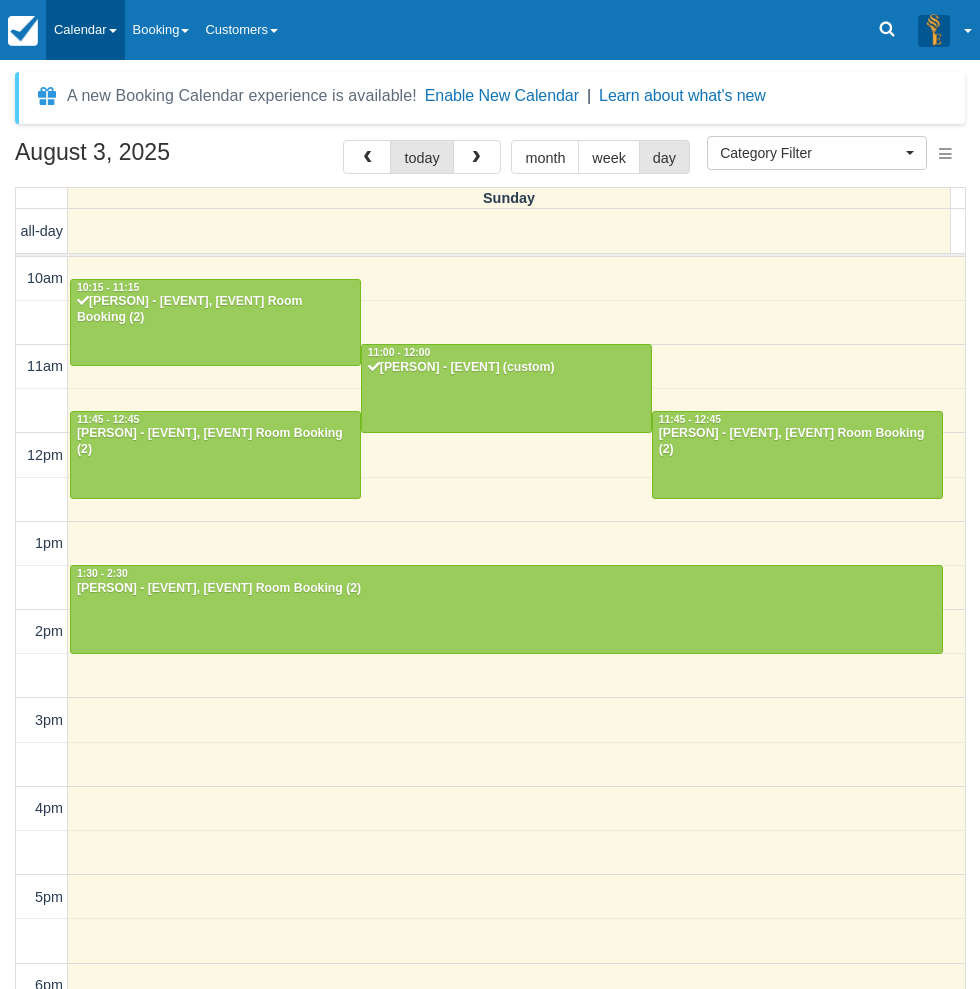 click on "Calendar" at bounding box center (85, 30) 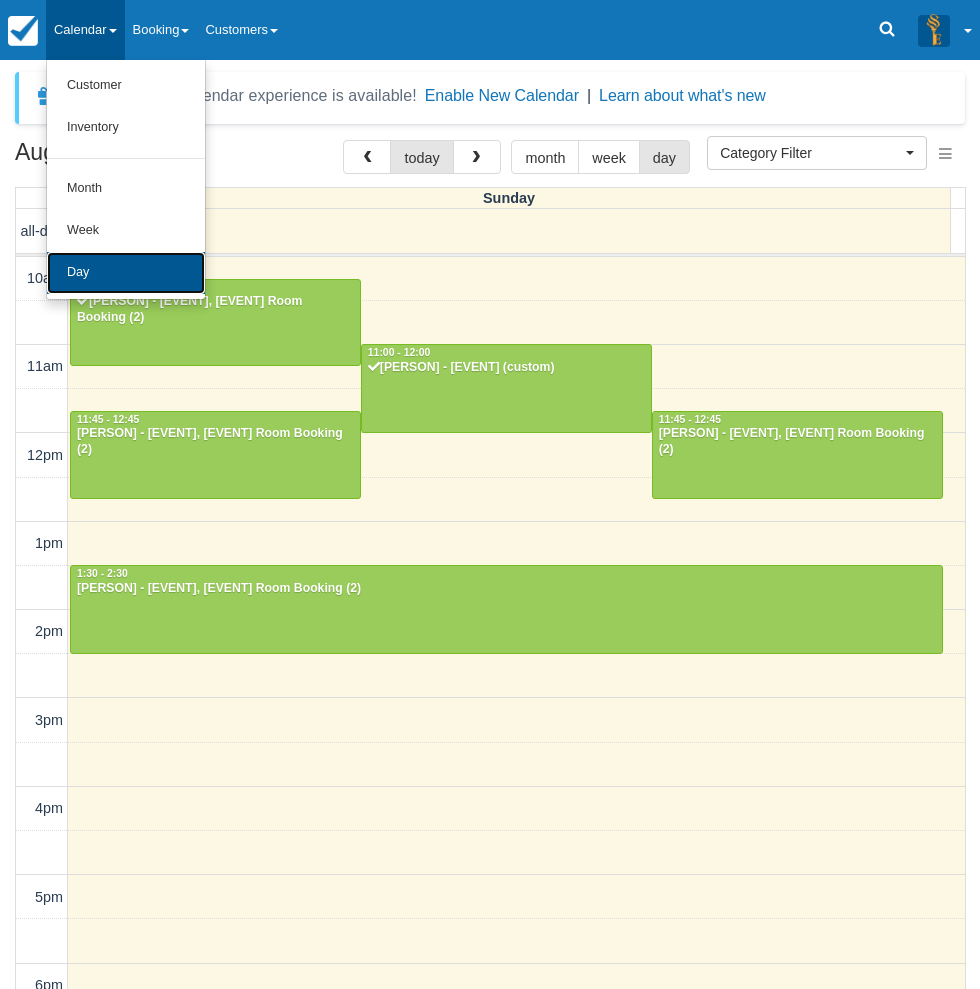 click on "Day" at bounding box center [126, 273] 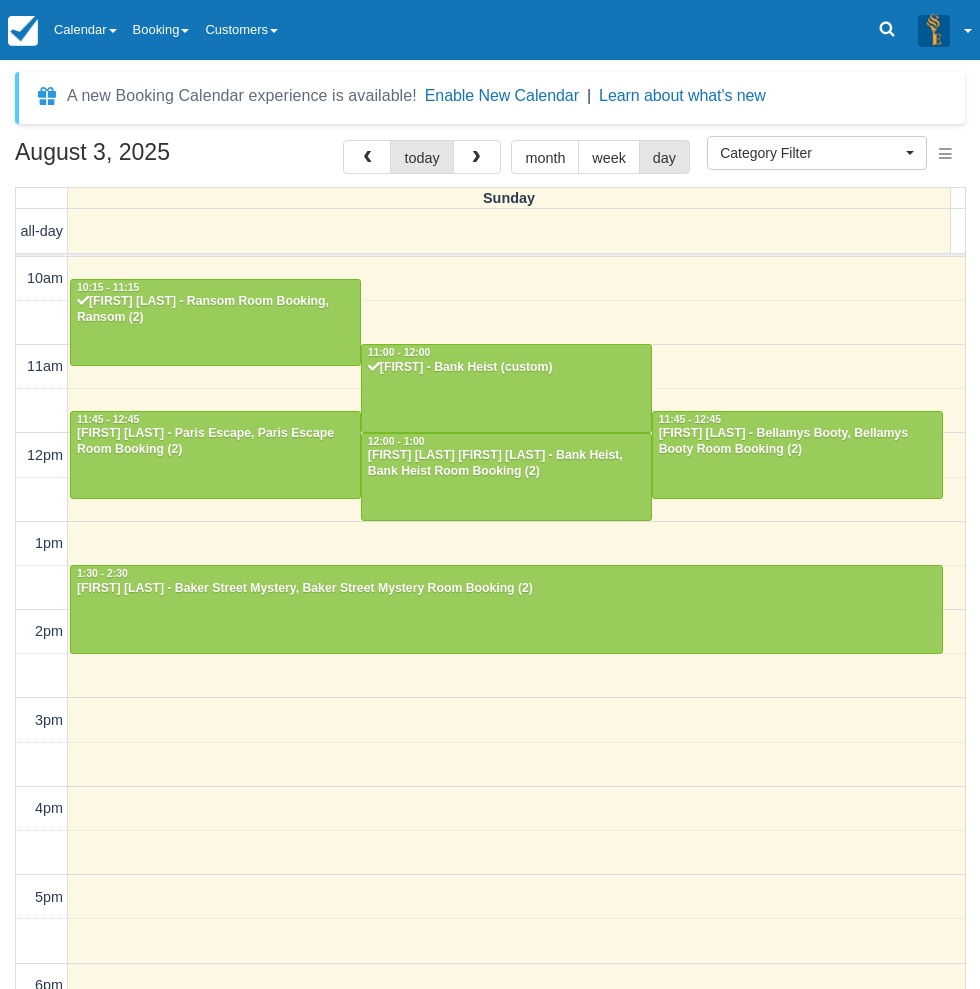 select 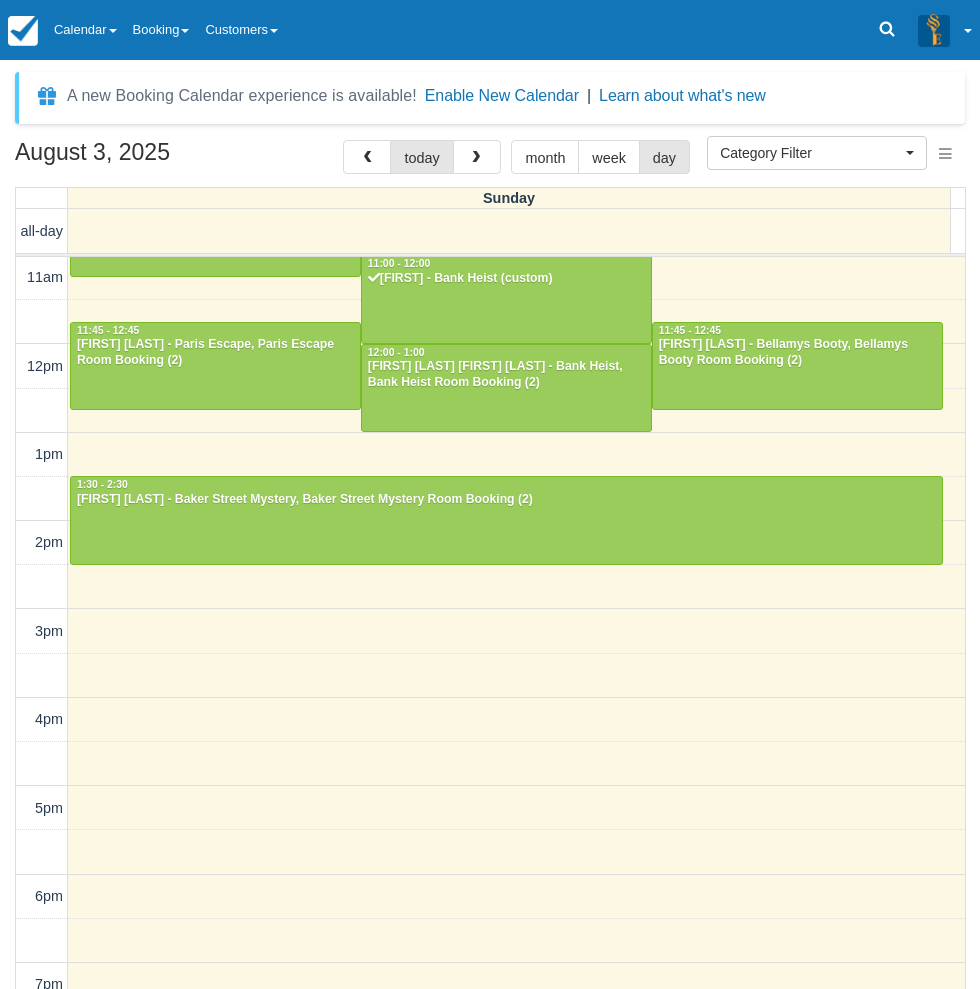 click on "4pm" at bounding box center [42, 719] 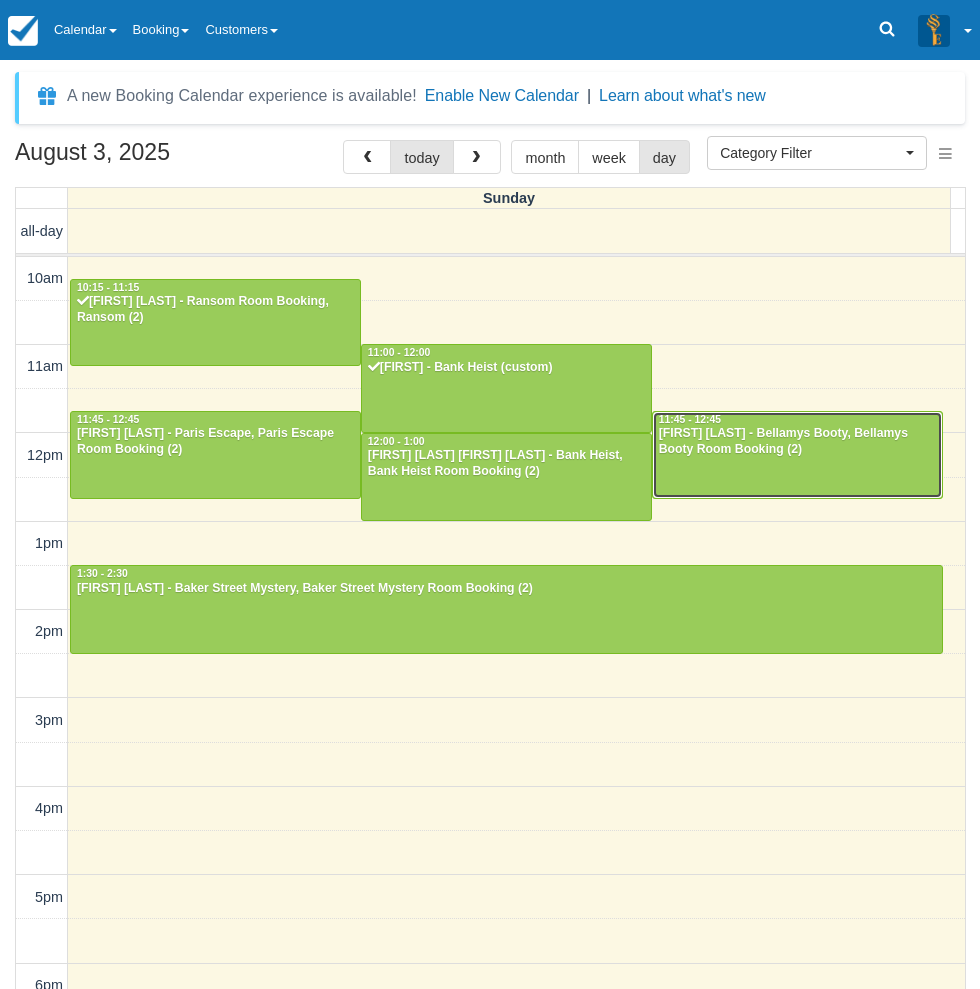 click at bounding box center [797, 455] 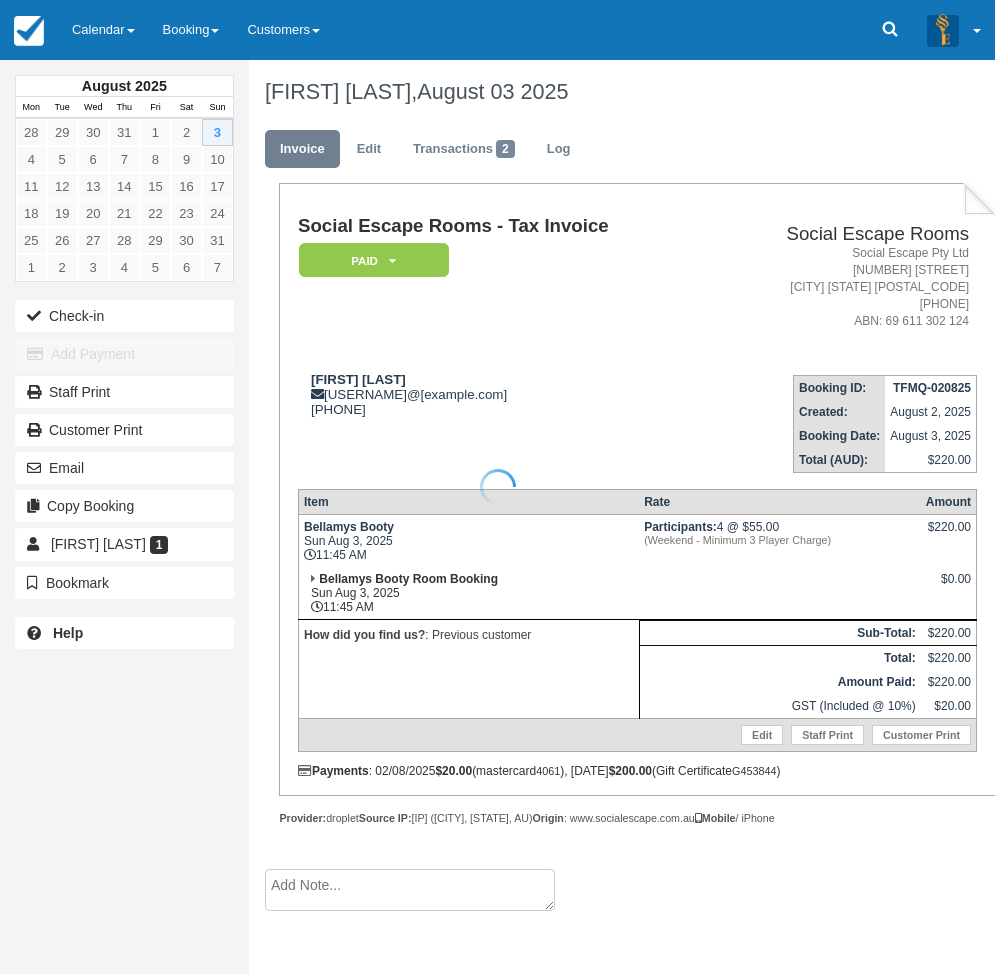 scroll, scrollTop: 0, scrollLeft: 0, axis: both 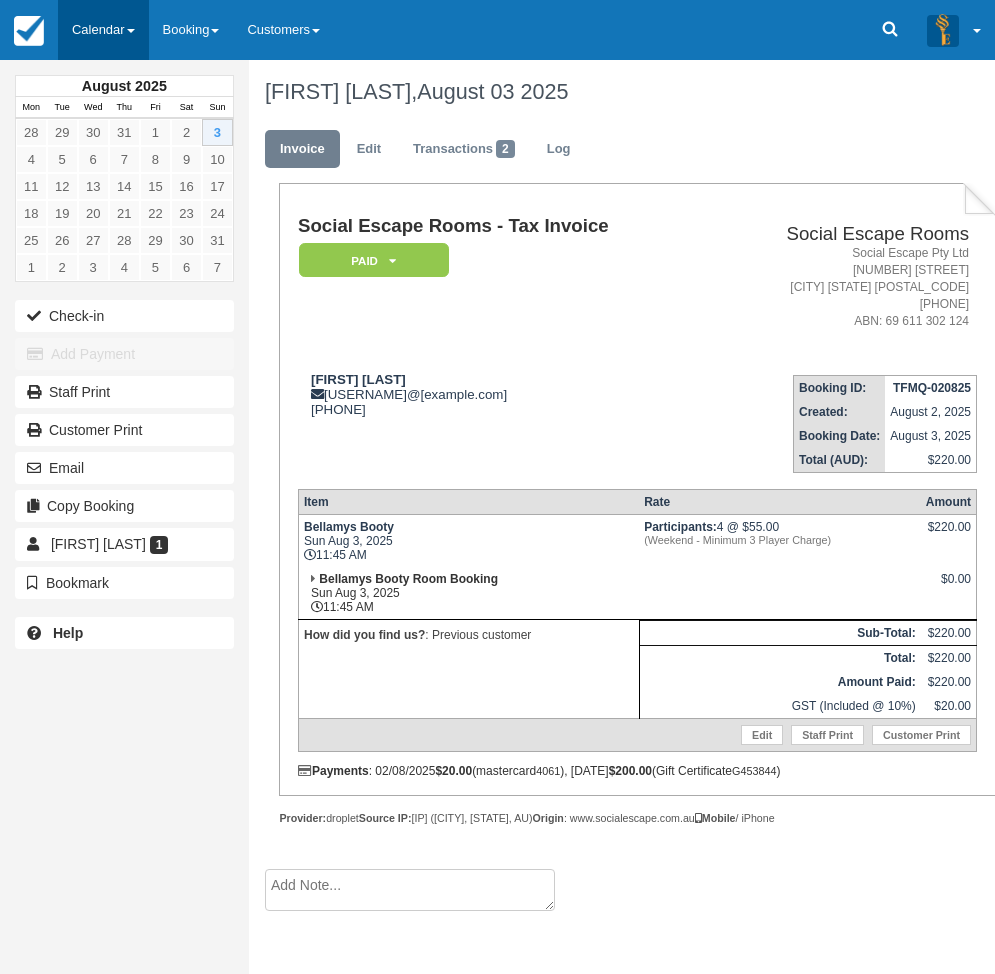 click on "Calendar" at bounding box center (103, 30) 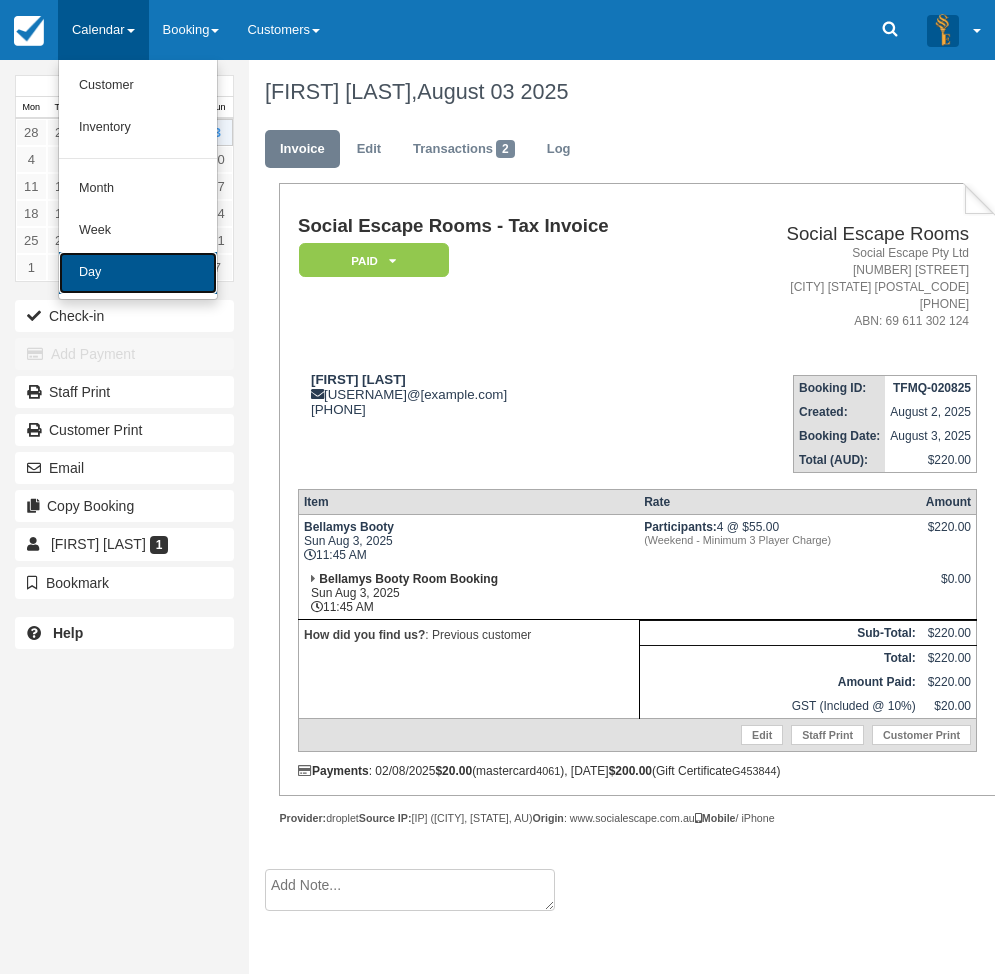 click on "Day" at bounding box center [138, 273] 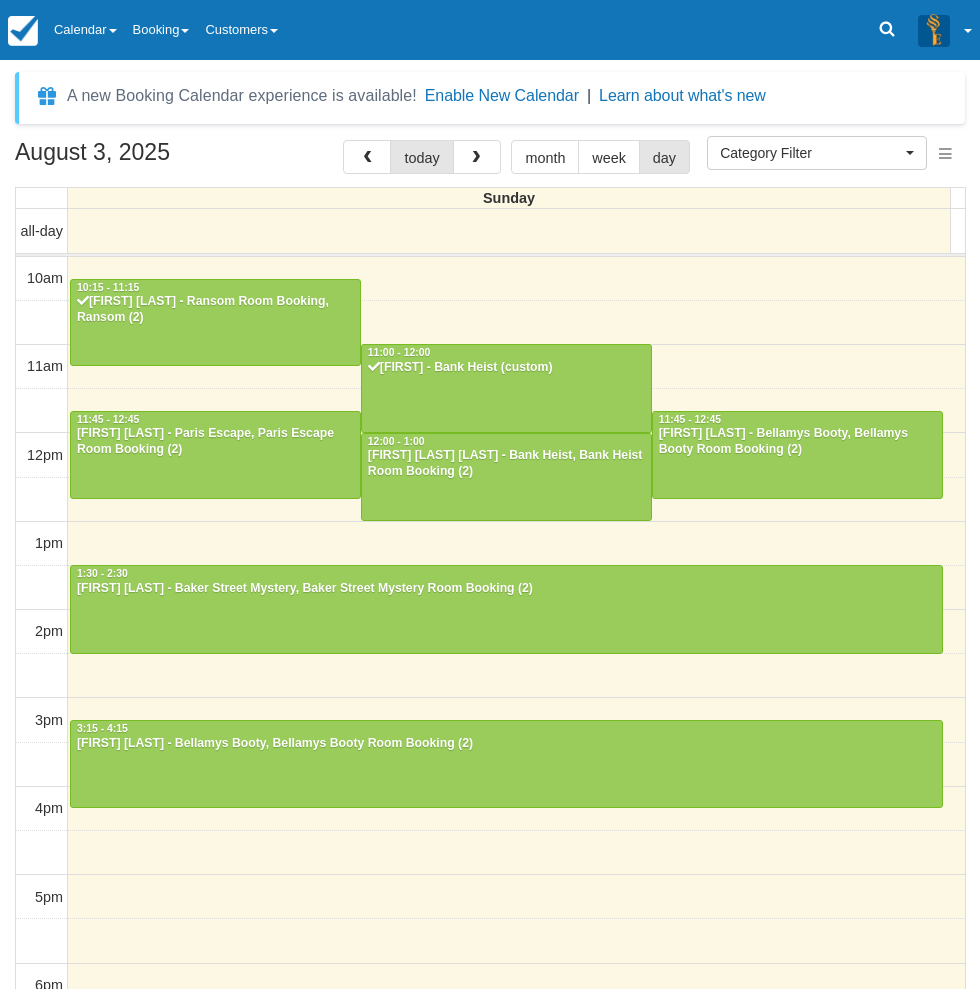 select 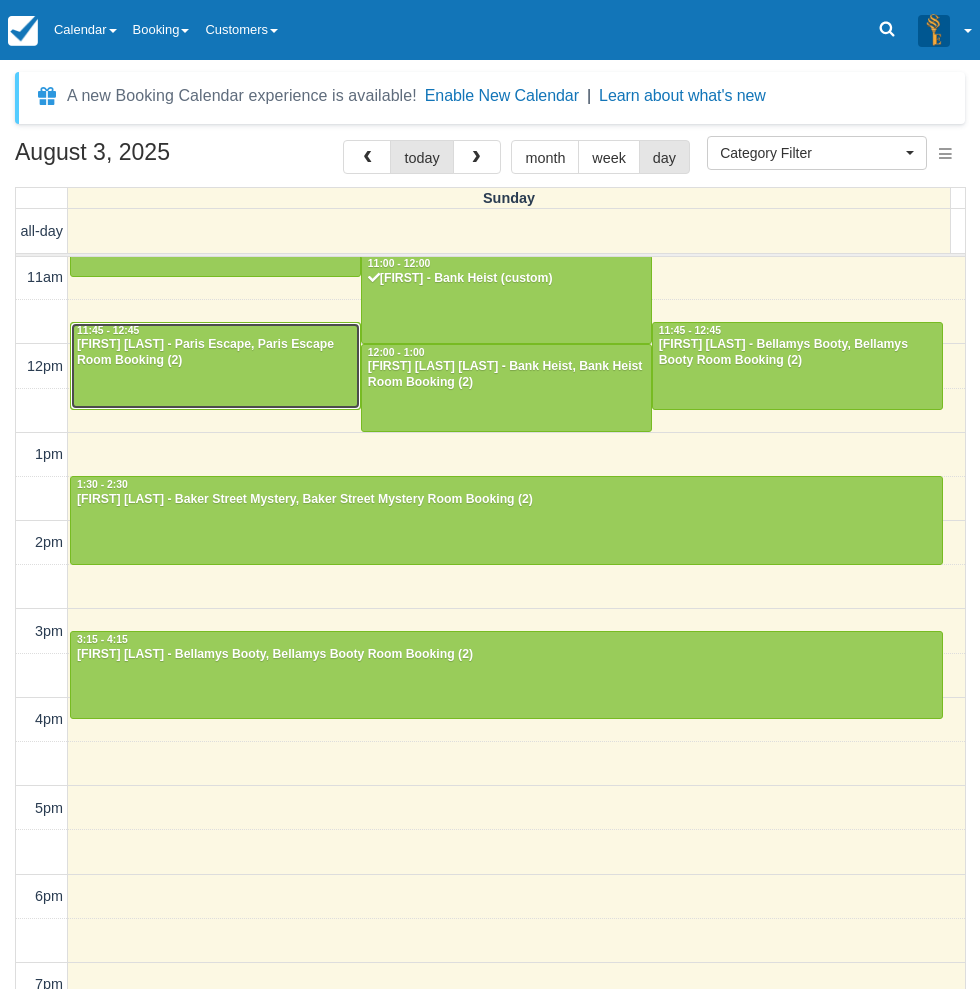 click on "[FIRST] [LAST] - Paris Escape, Paris Escape Room Booking (2)" at bounding box center [215, 353] 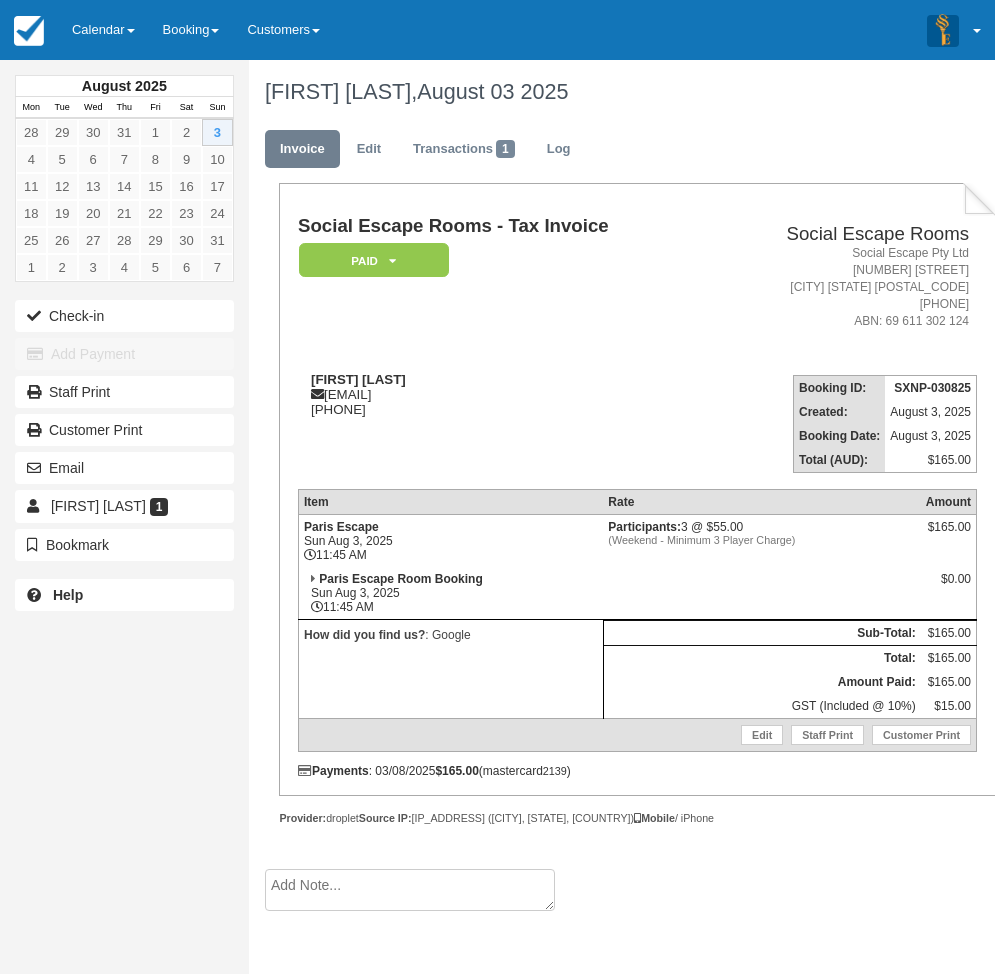 scroll, scrollTop: 0, scrollLeft: 0, axis: both 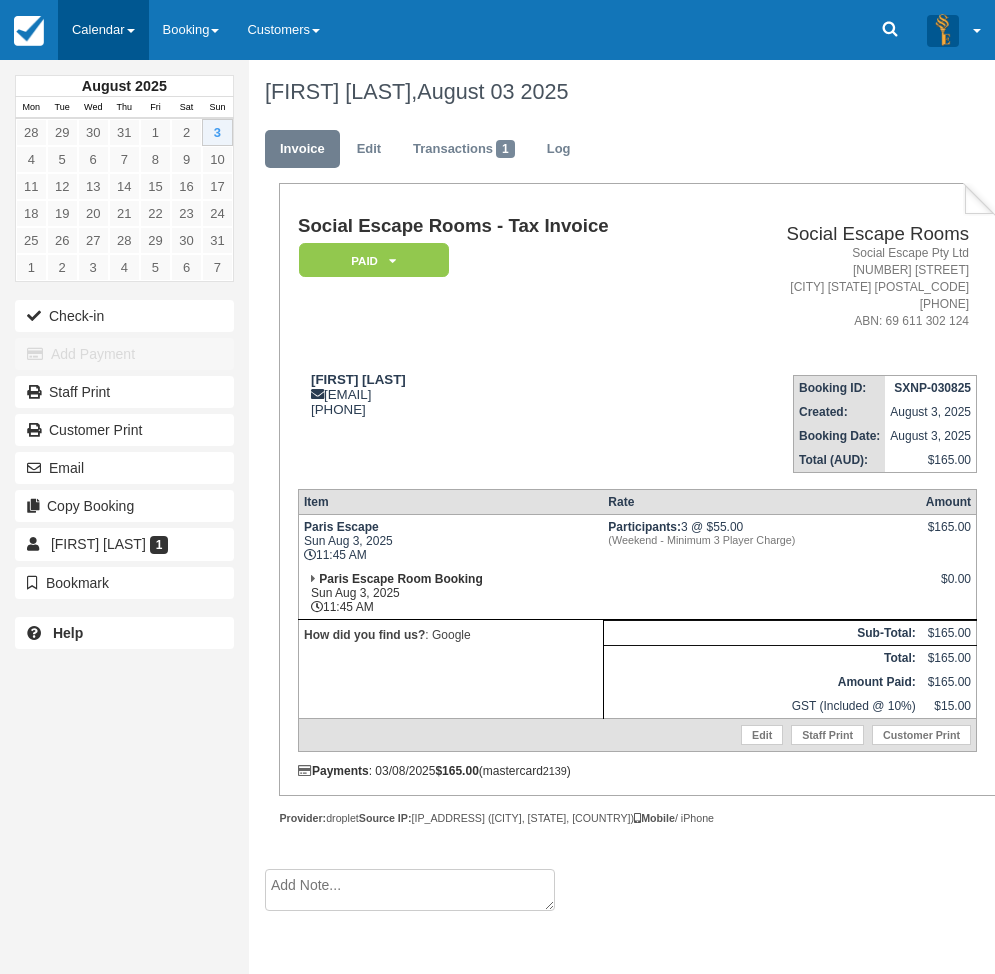 click on "Calendar" at bounding box center (103, 30) 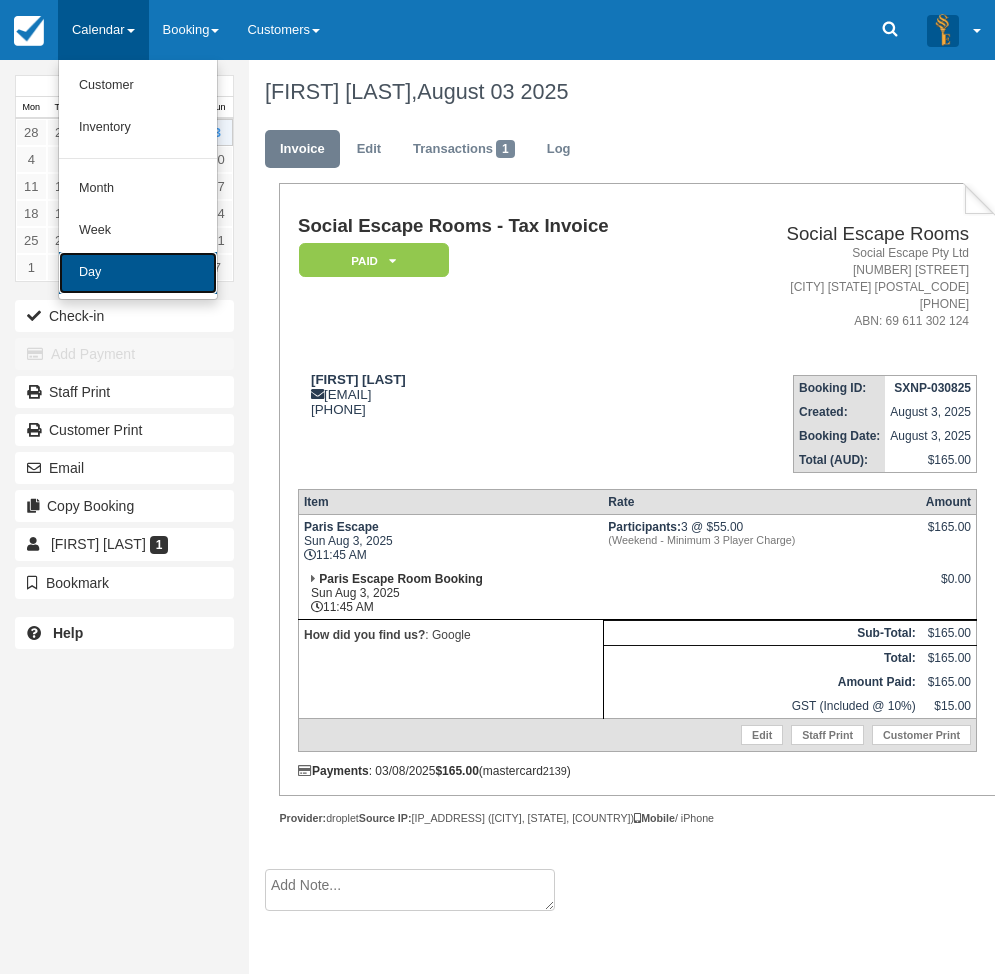 click on "Day" at bounding box center (138, 273) 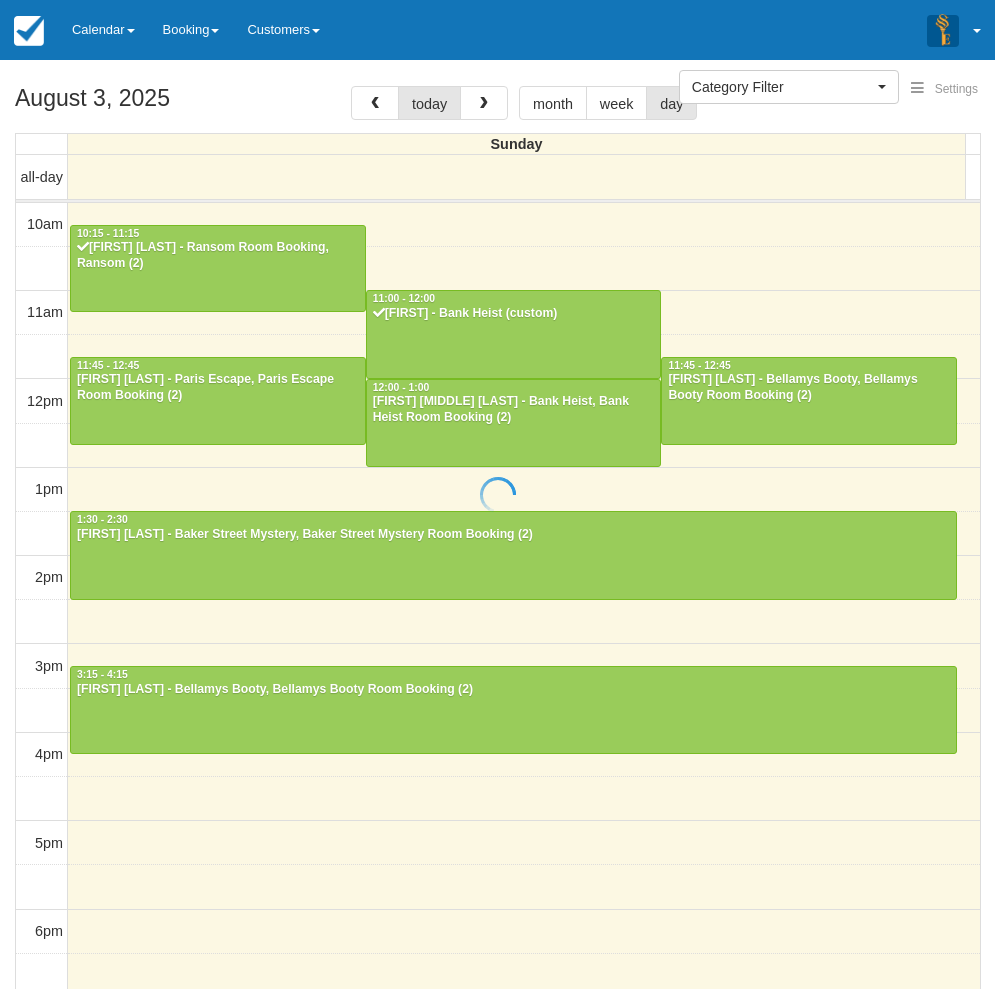 select 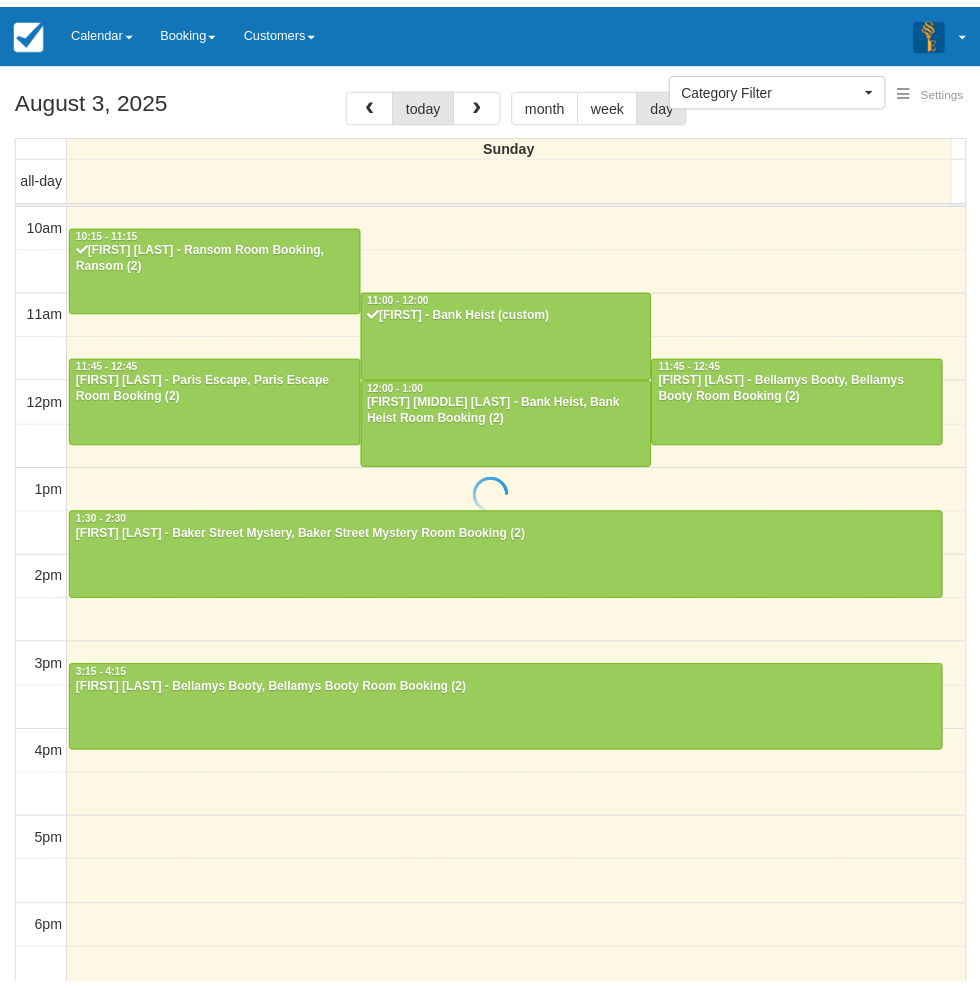 scroll, scrollTop: 0, scrollLeft: 0, axis: both 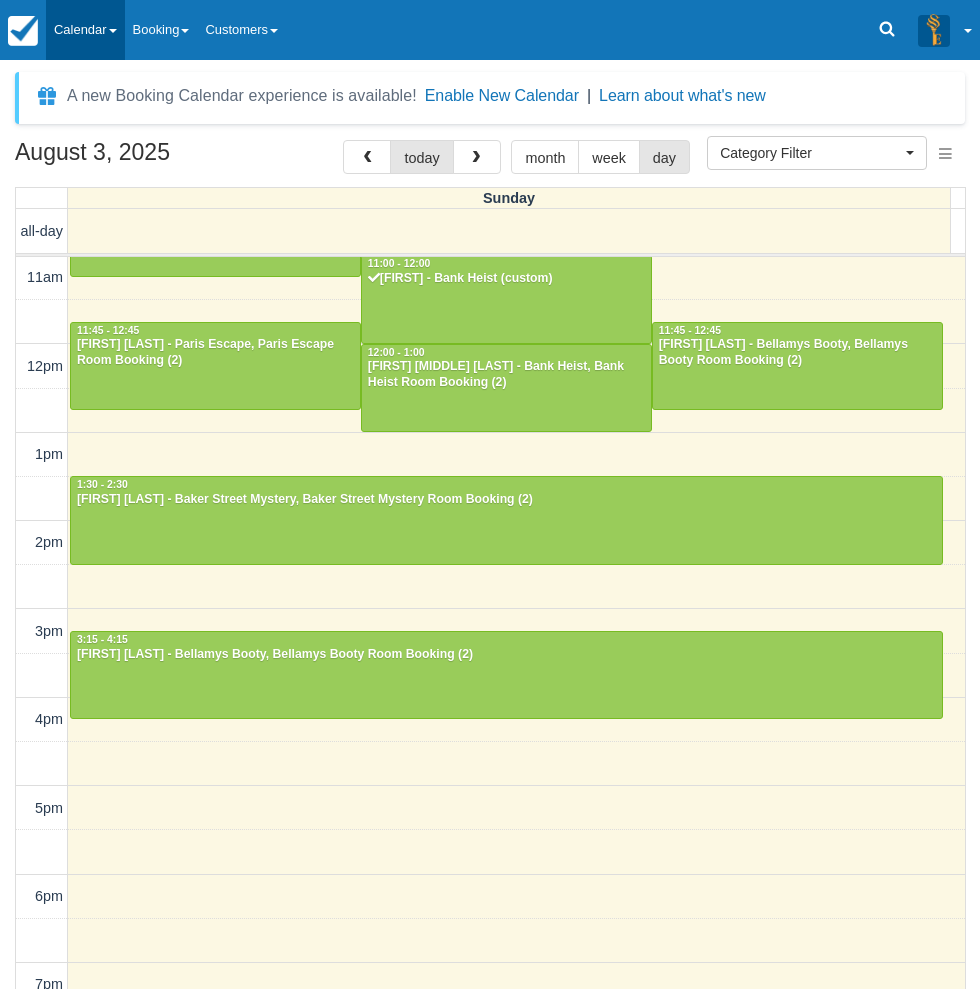 click on "Calendar" at bounding box center (85, 30) 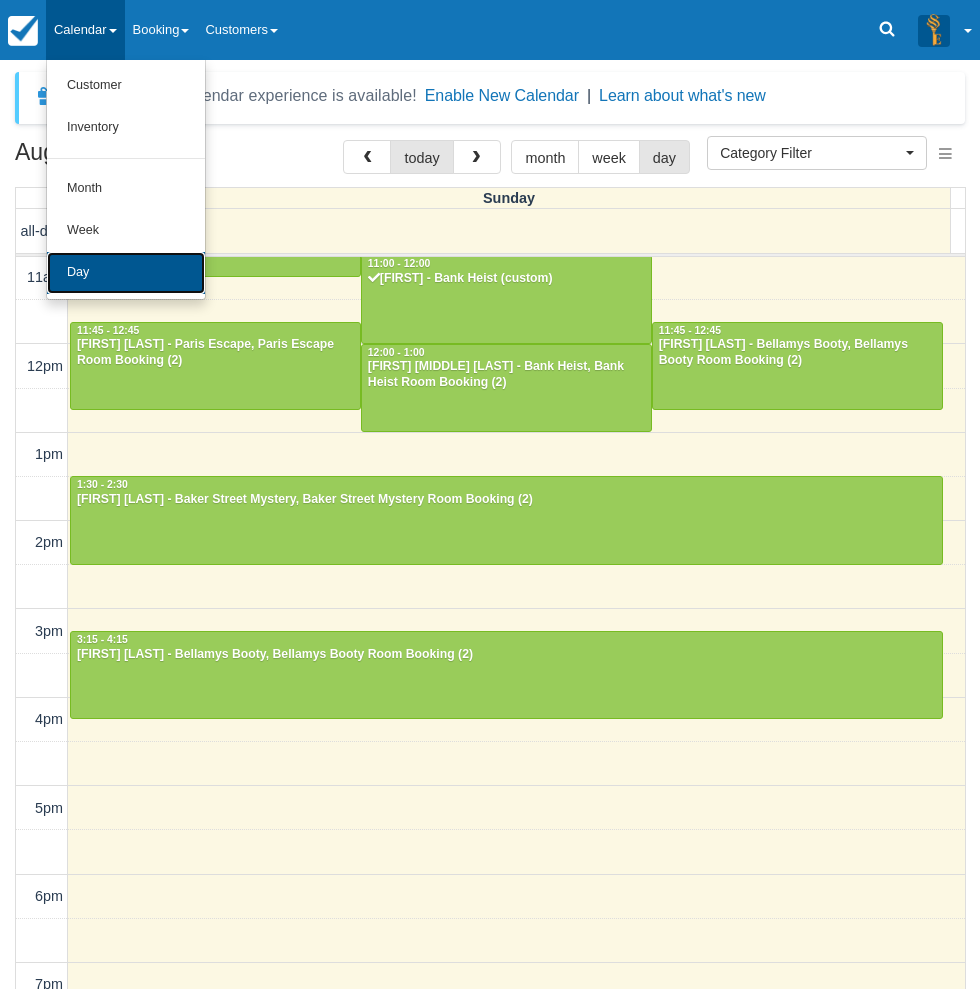 click on "Day" at bounding box center (126, 273) 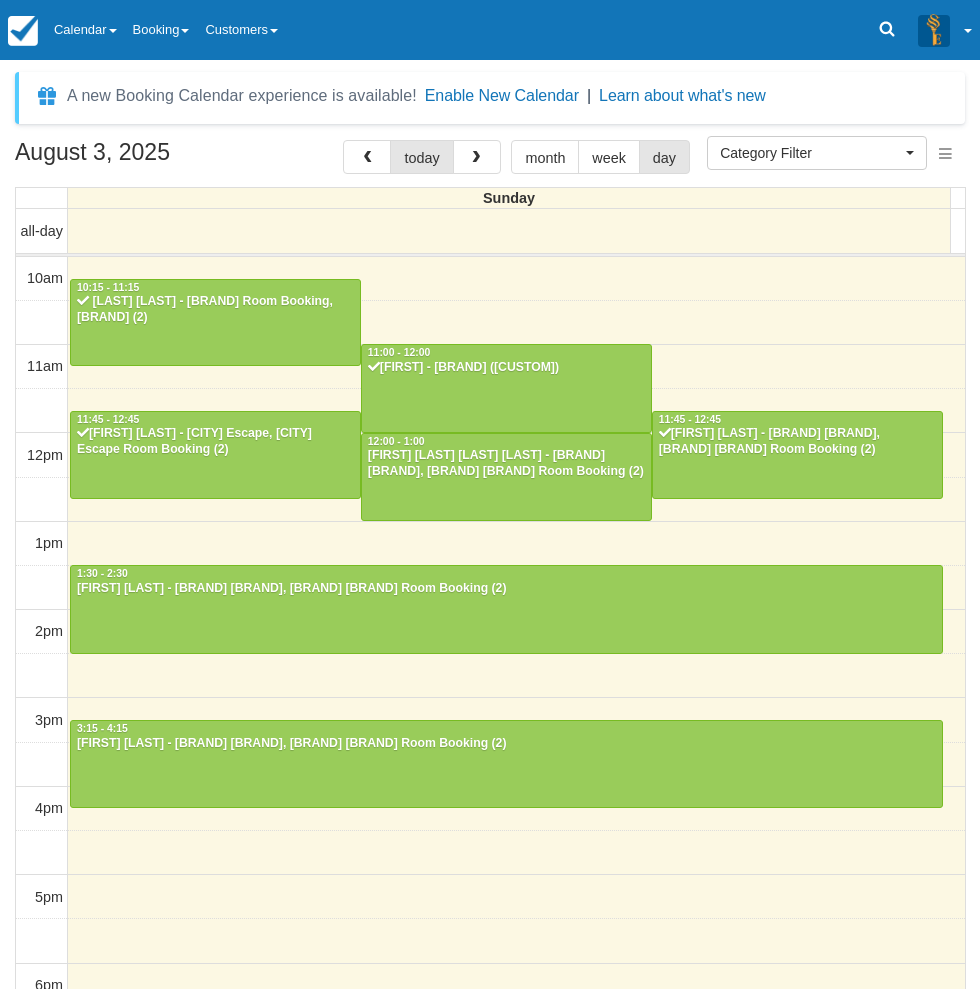 select 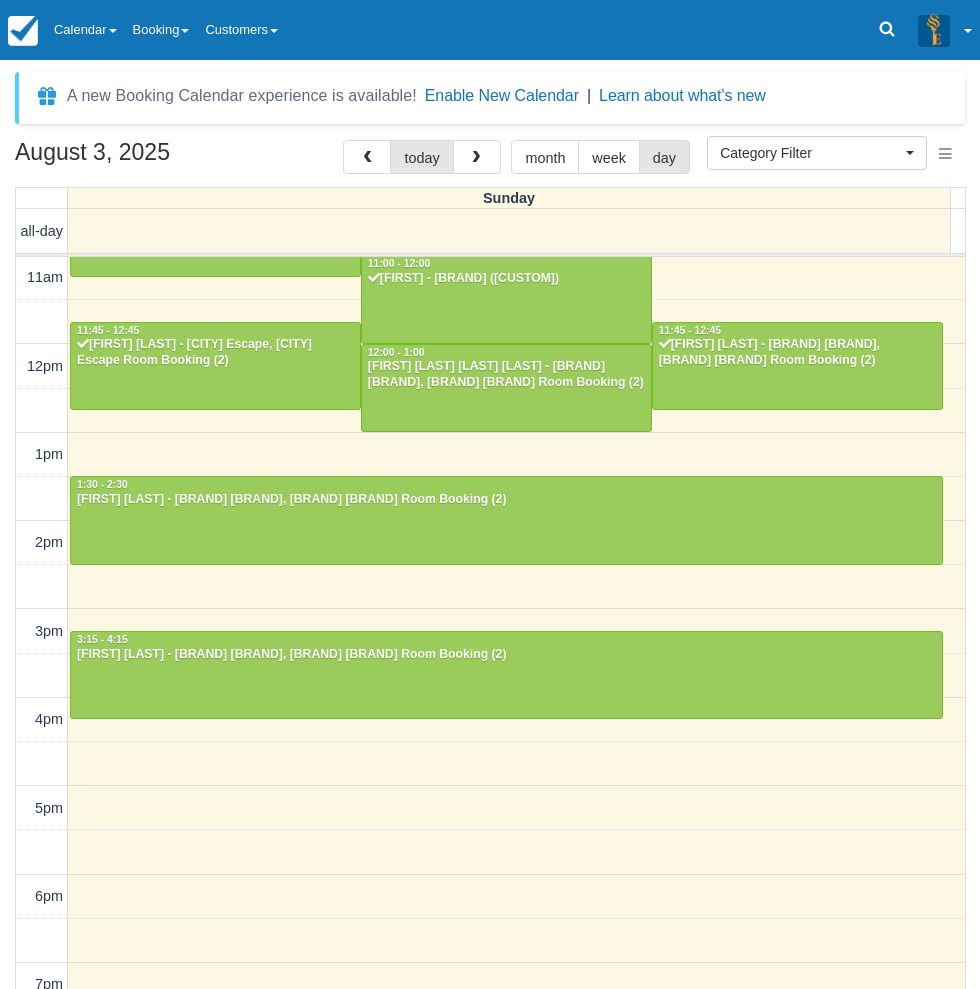 scroll, scrollTop: 0, scrollLeft: 0, axis: both 